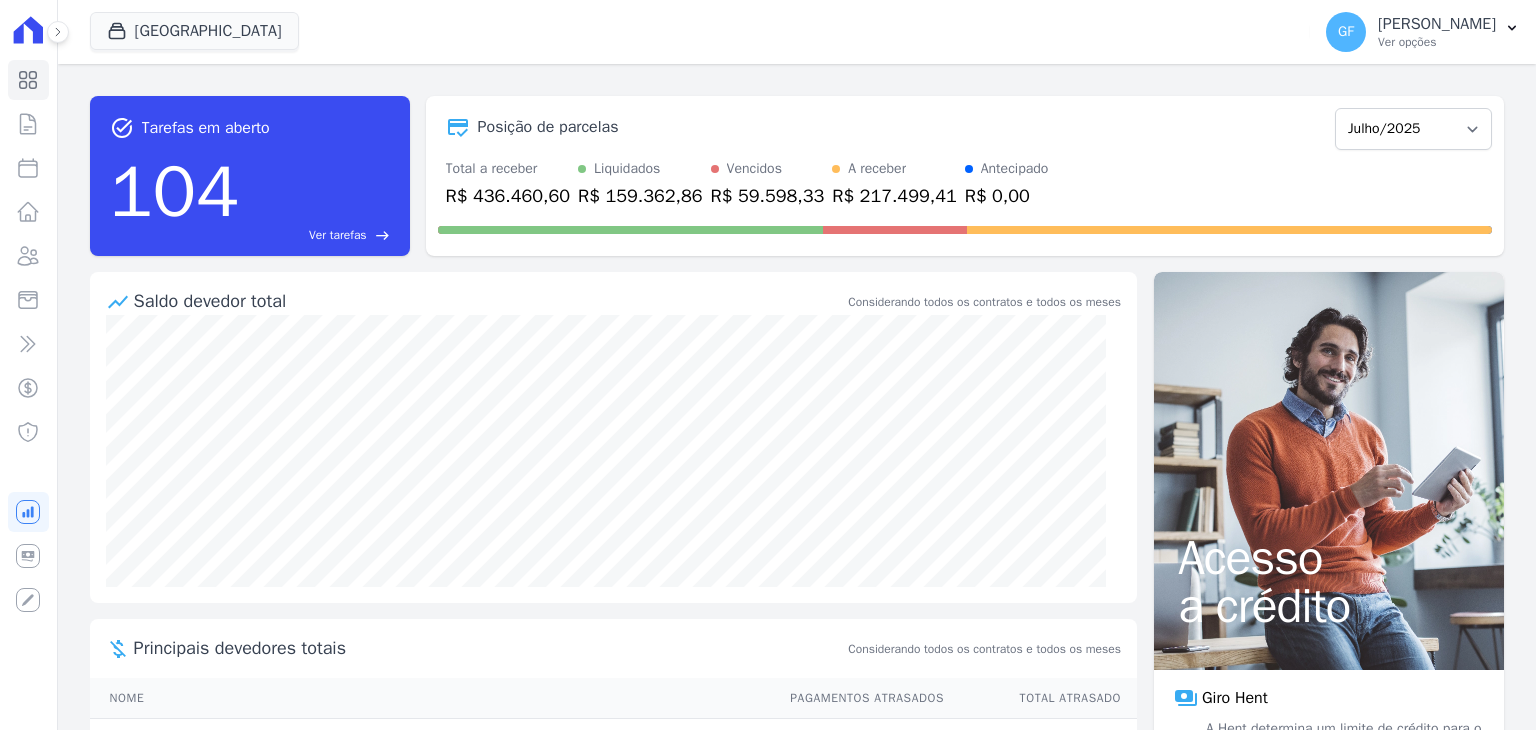scroll, scrollTop: 0, scrollLeft: 0, axis: both 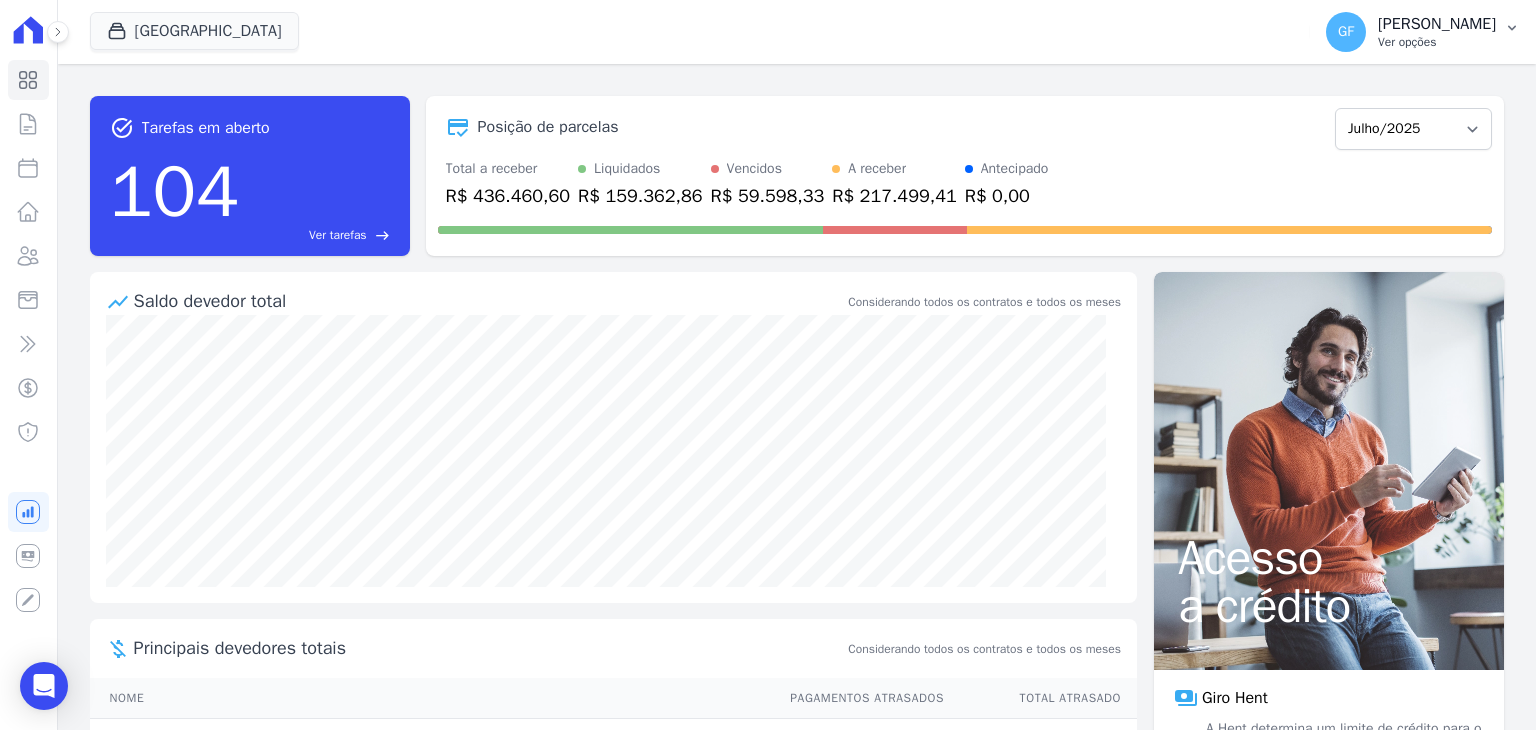 click on "GF
[PERSON_NAME]
Ver opções" at bounding box center [1423, 32] 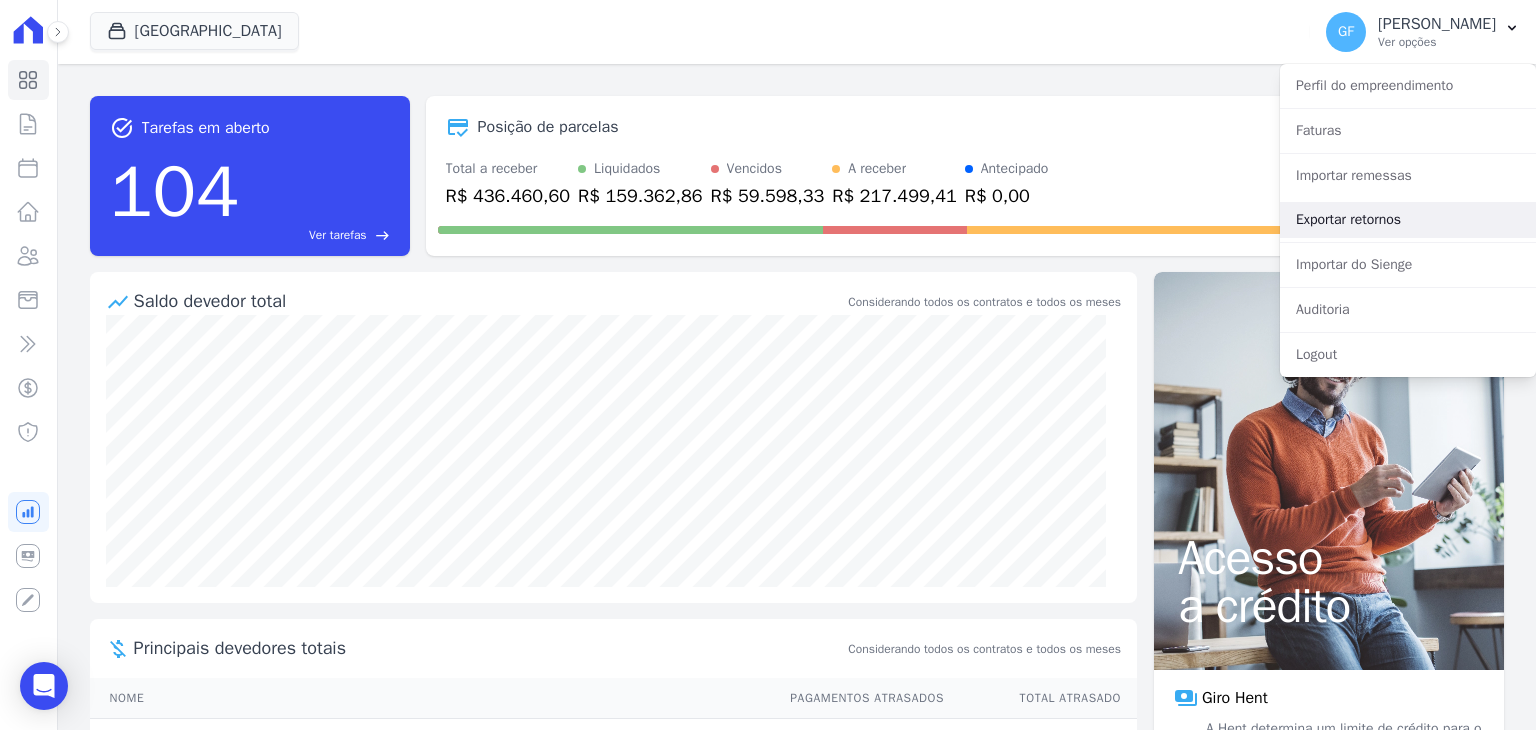click on "Exportar retornos" at bounding box center (1408, 220) 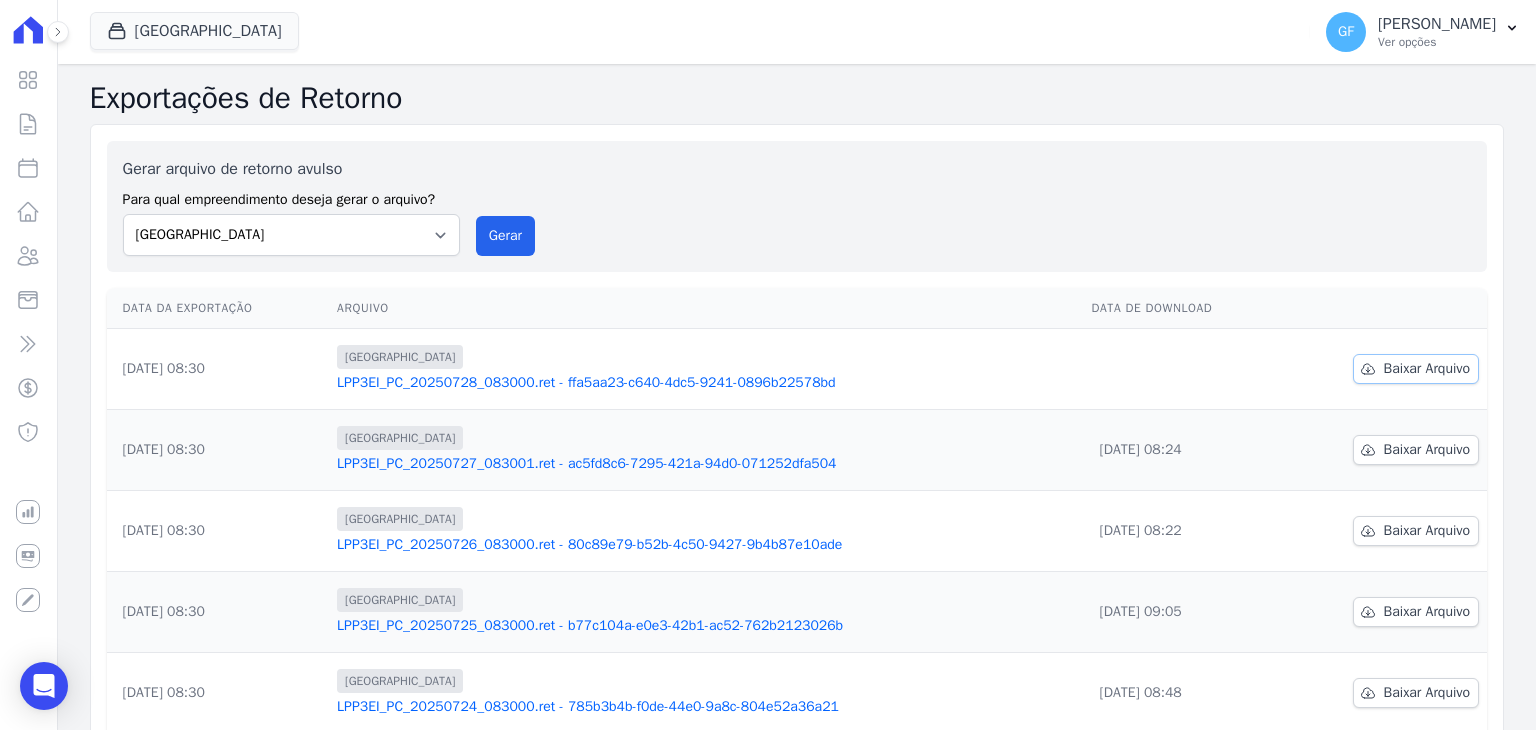 click on "Baixar Arquivo" at bounding box center [1427, 369] 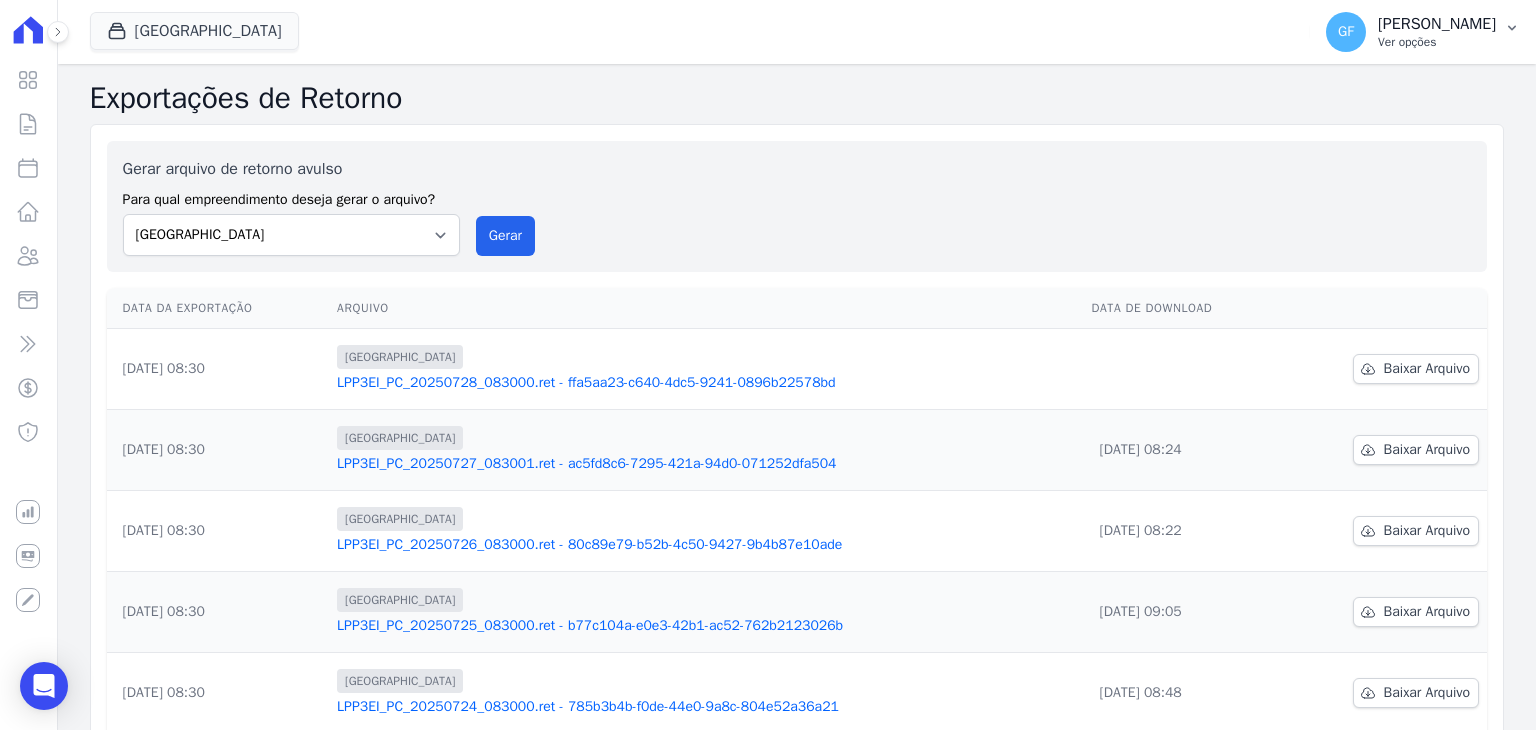 click on "[PERSON_NAME]" at bounding box center (1437, 24) 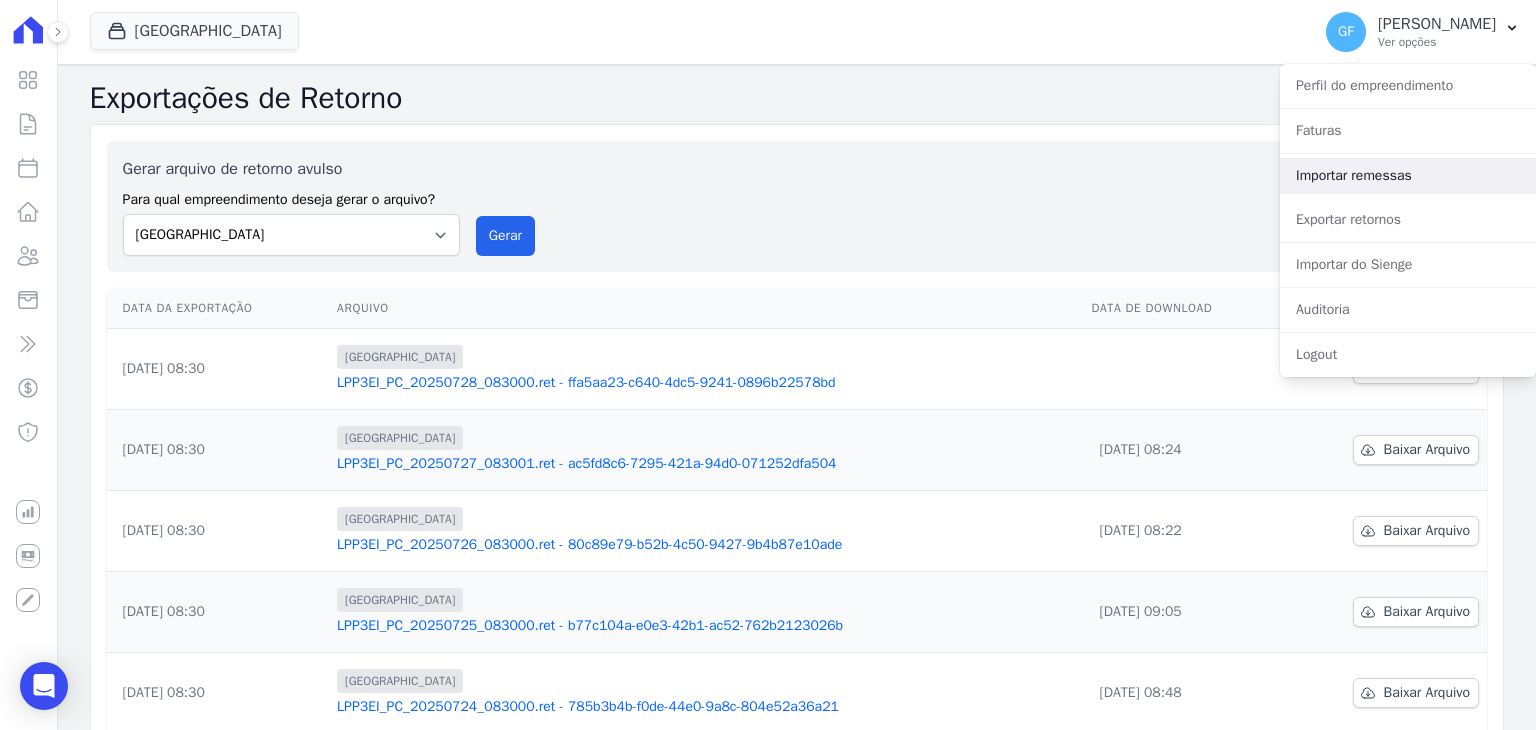 click on "Importar remessas" at bounding box center [1408, 176] 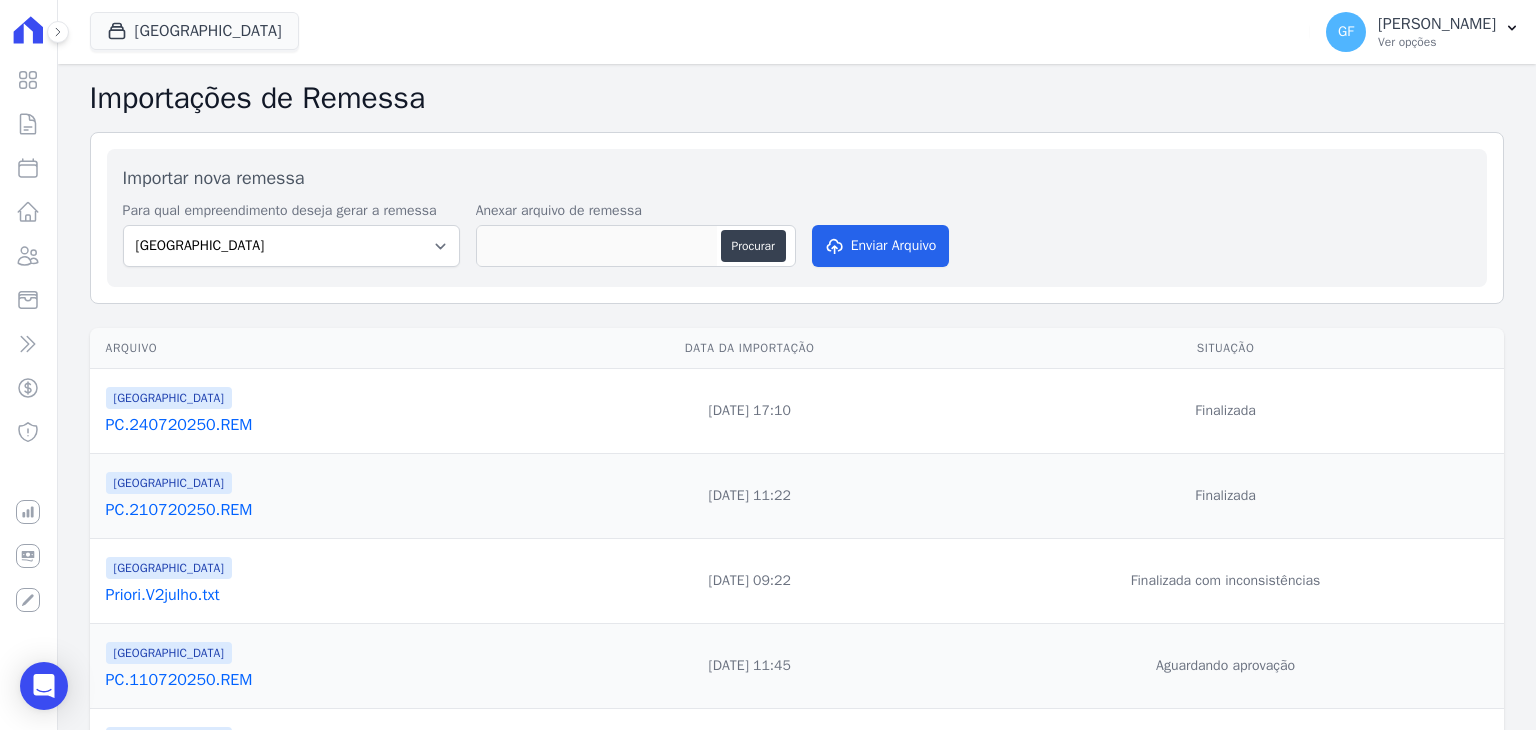 drag, startPoint x: 1452, startPoint y: 43, endPoint x: 1404, endPoint y: 129, distance: 98.48858 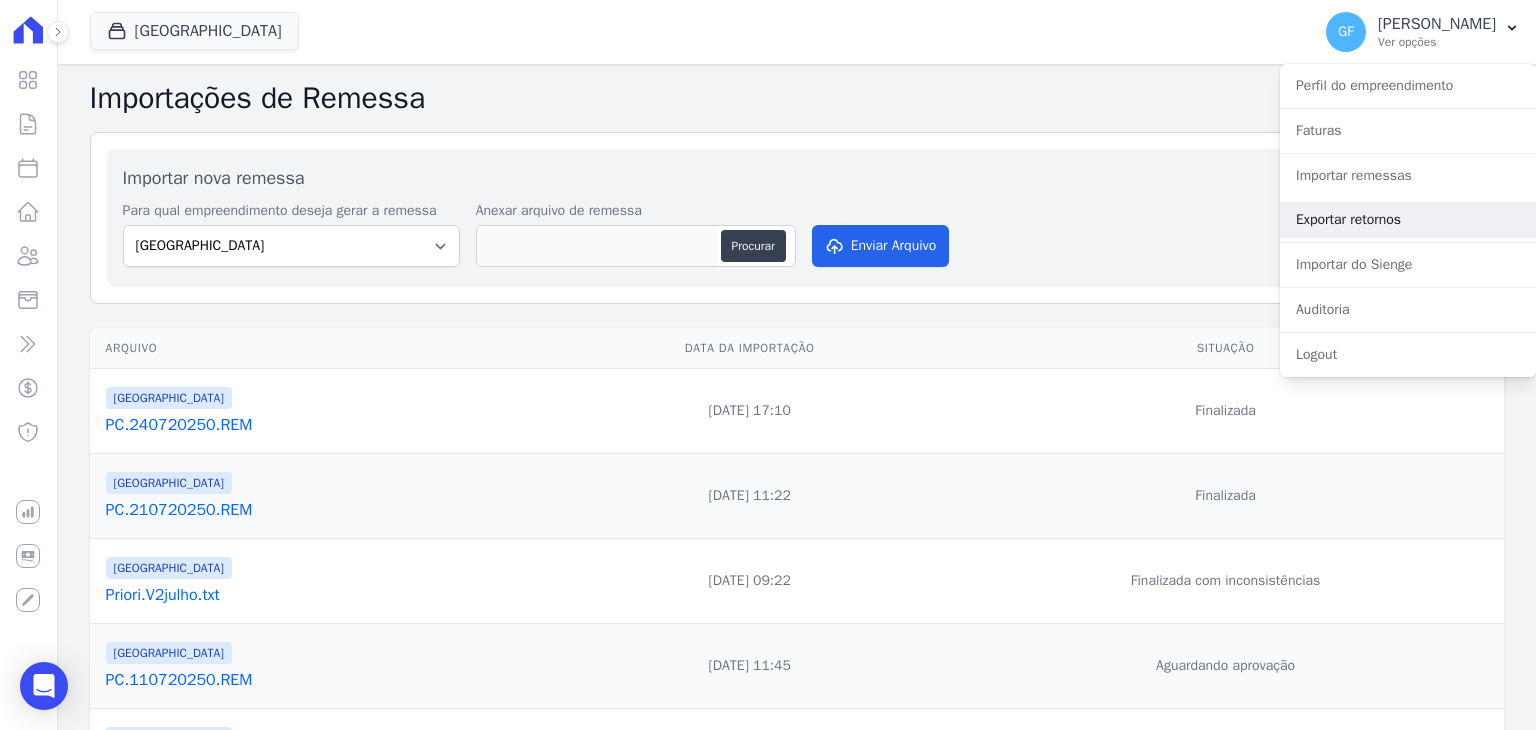 click on "Exportar retornos" at bounding box center (1408, 220) 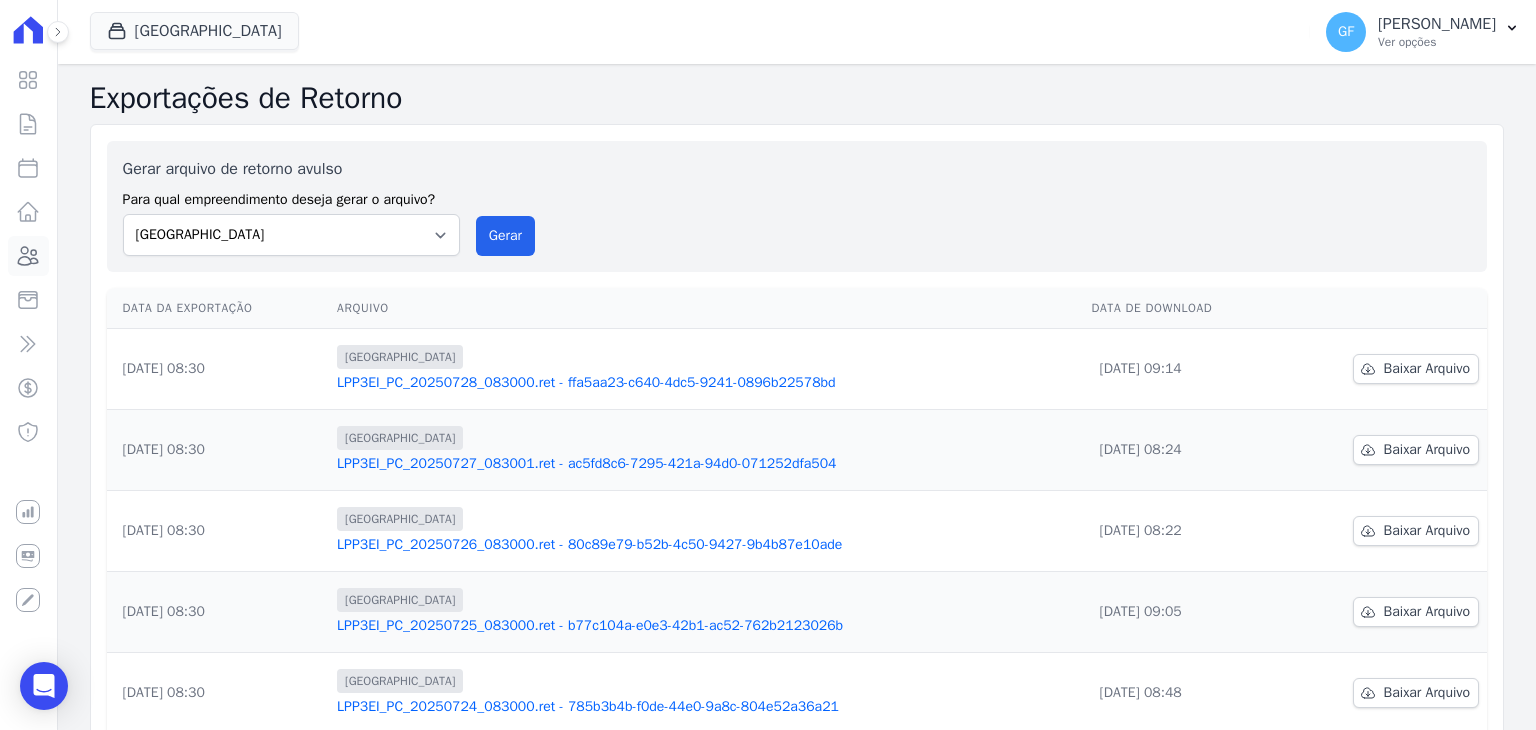 click 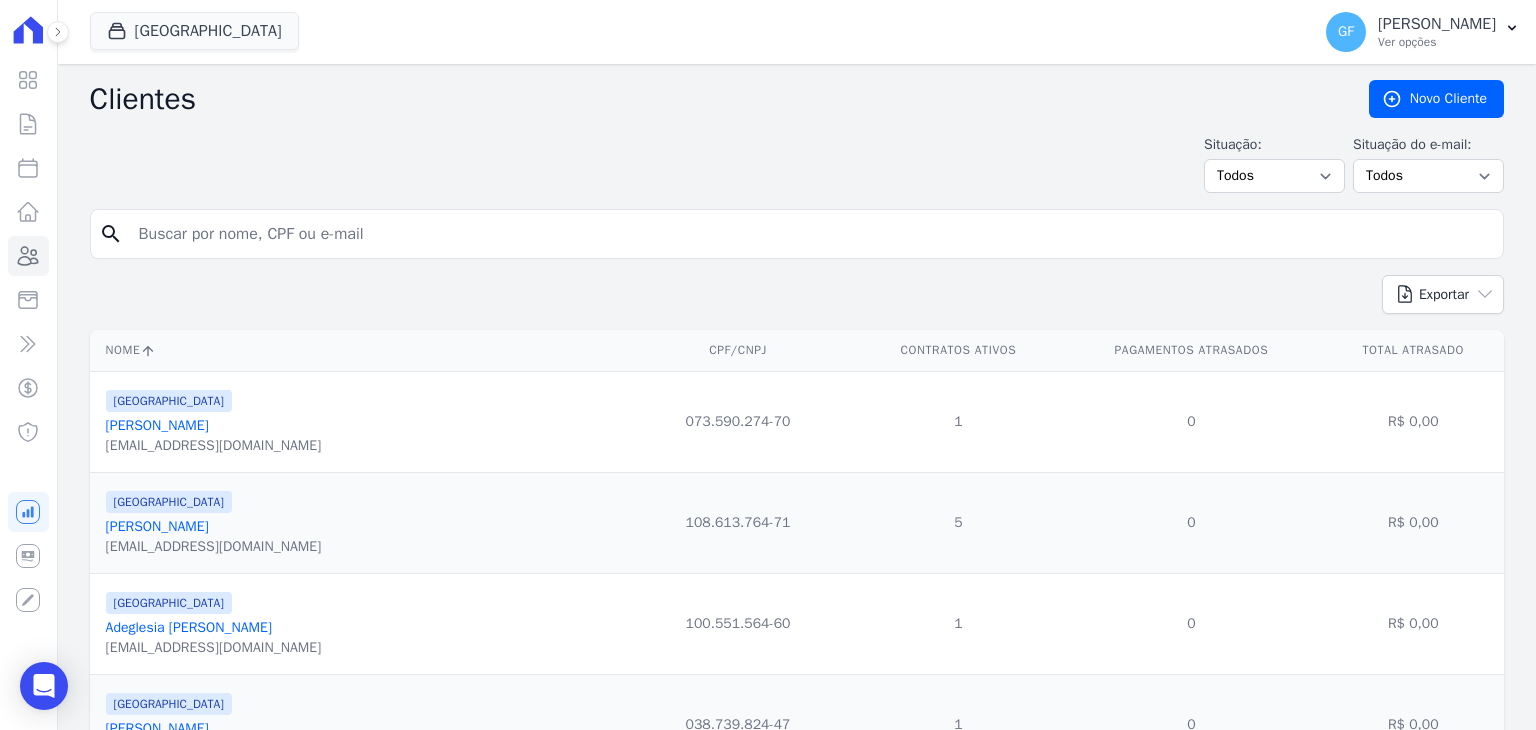 click at bounding box center (811, 234) 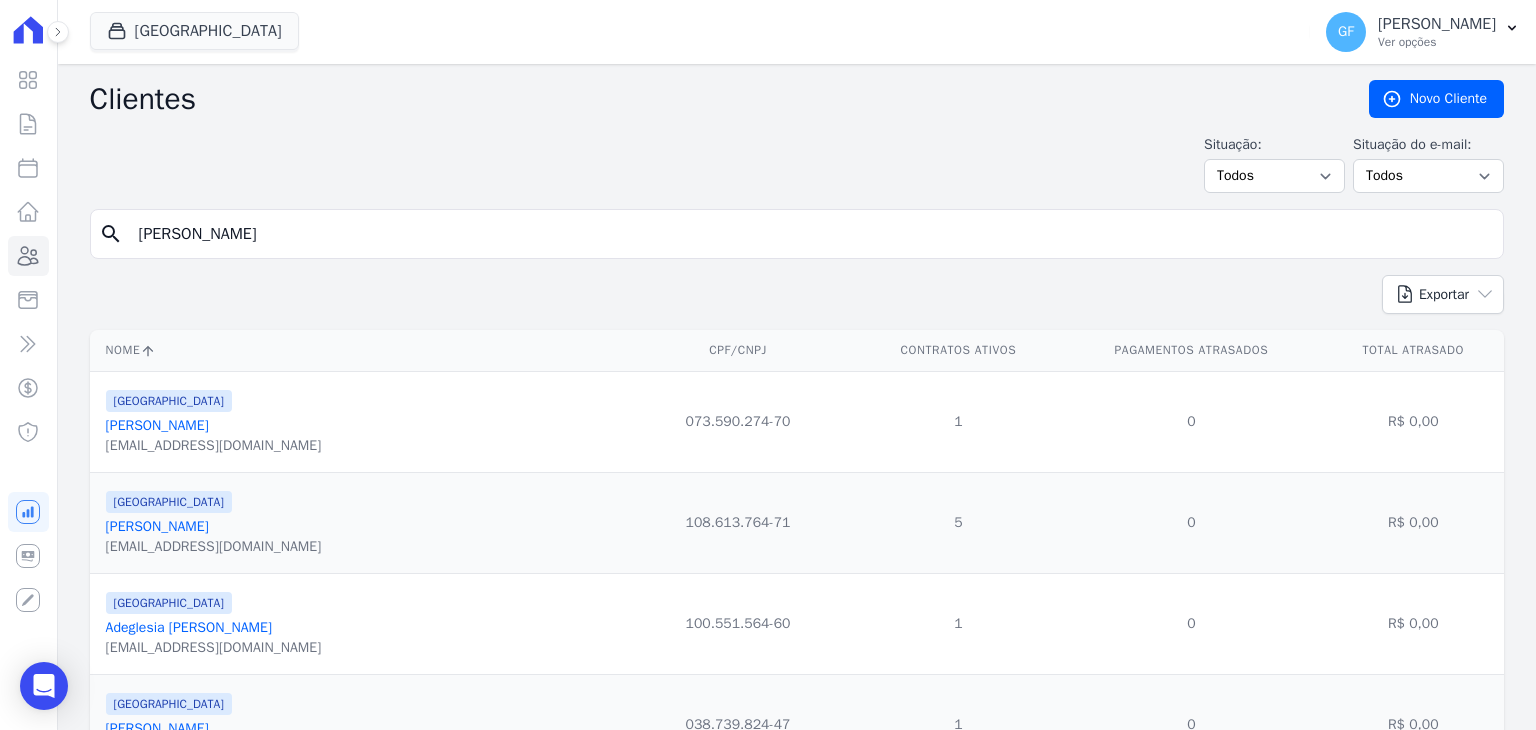 type on "[PERSON_NAME]" 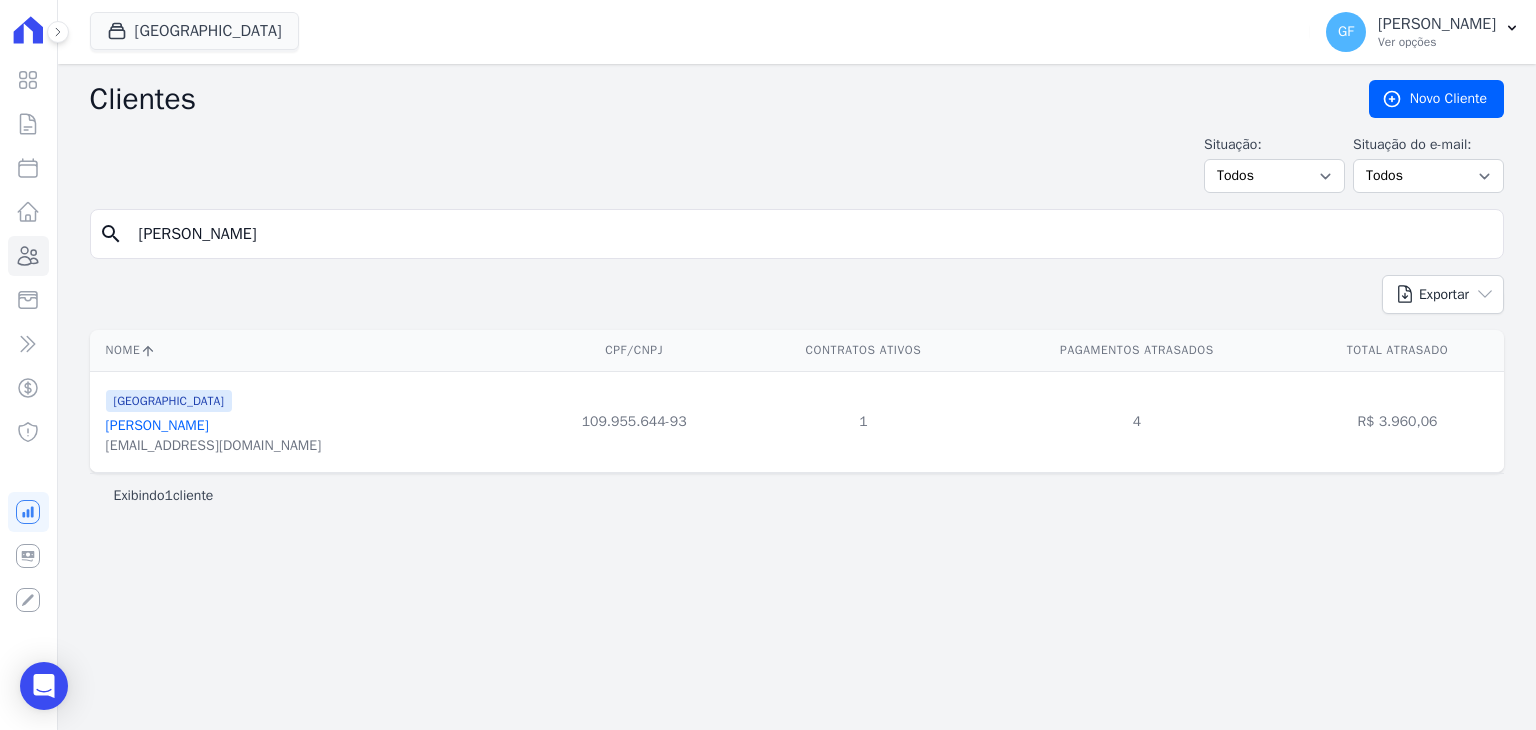 click on "[PERSON_NAME]" at bounding box center [157, 425] 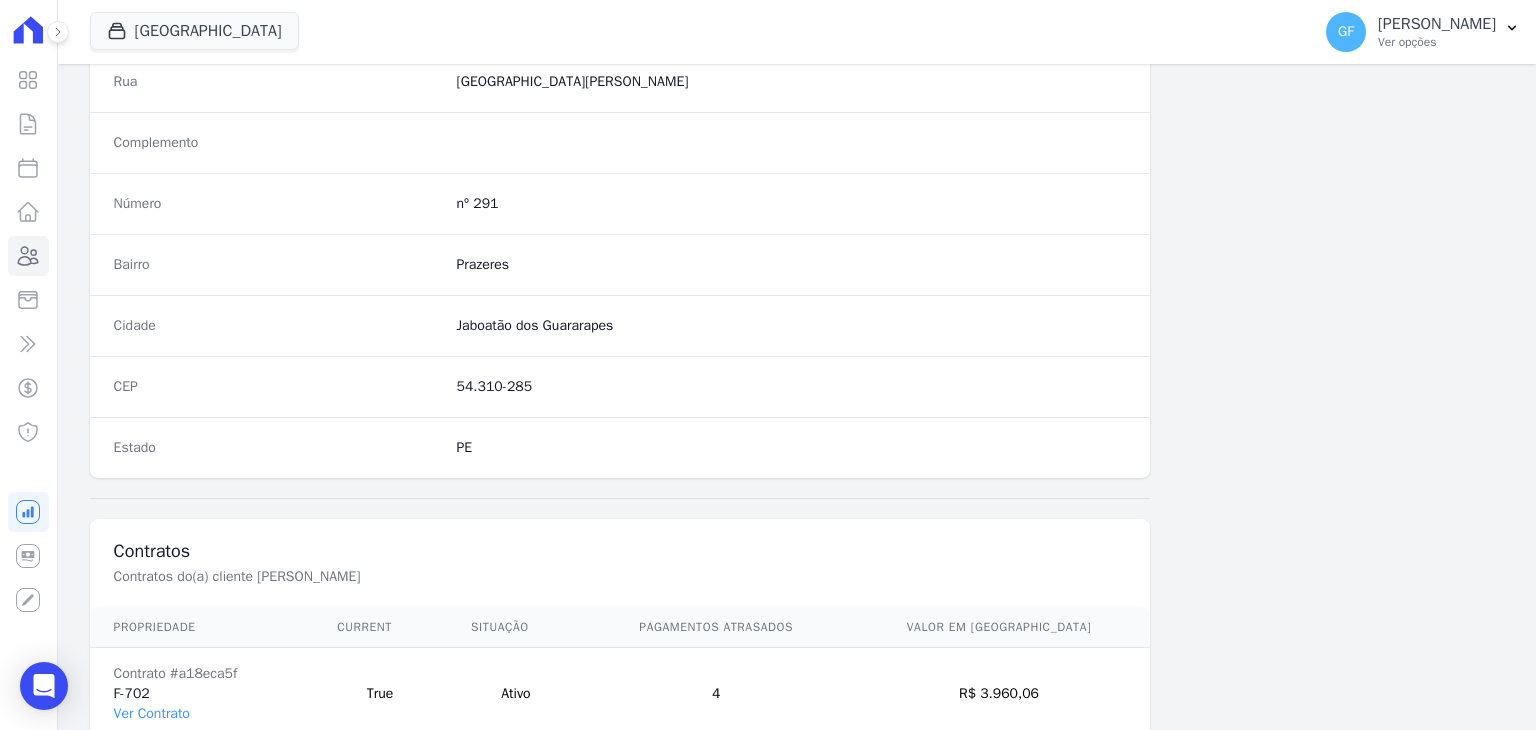 scroll, scrollTop: 1135, scrollLeft: 0, axis: vertical 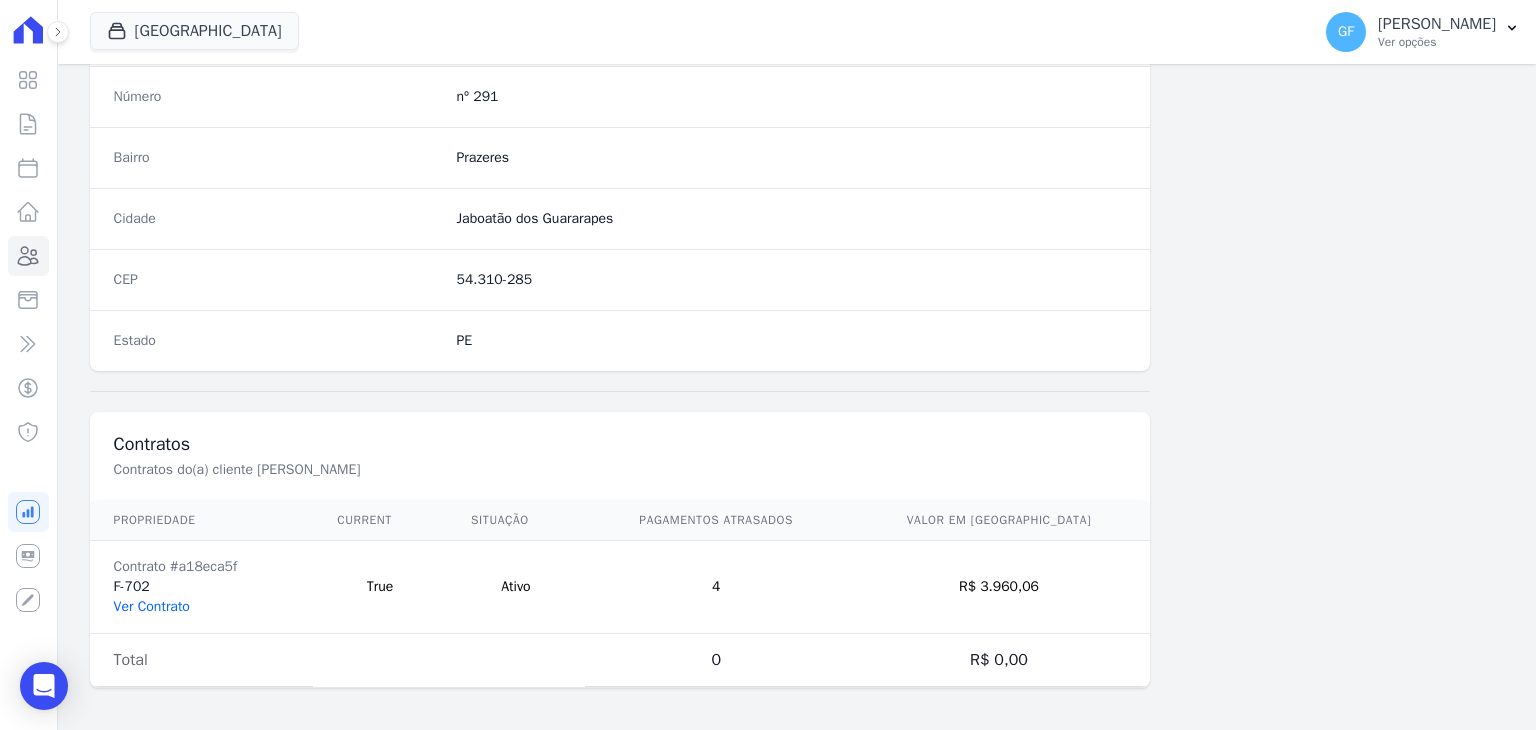click on "Ver Contrato" at bounding box center (152, 606) 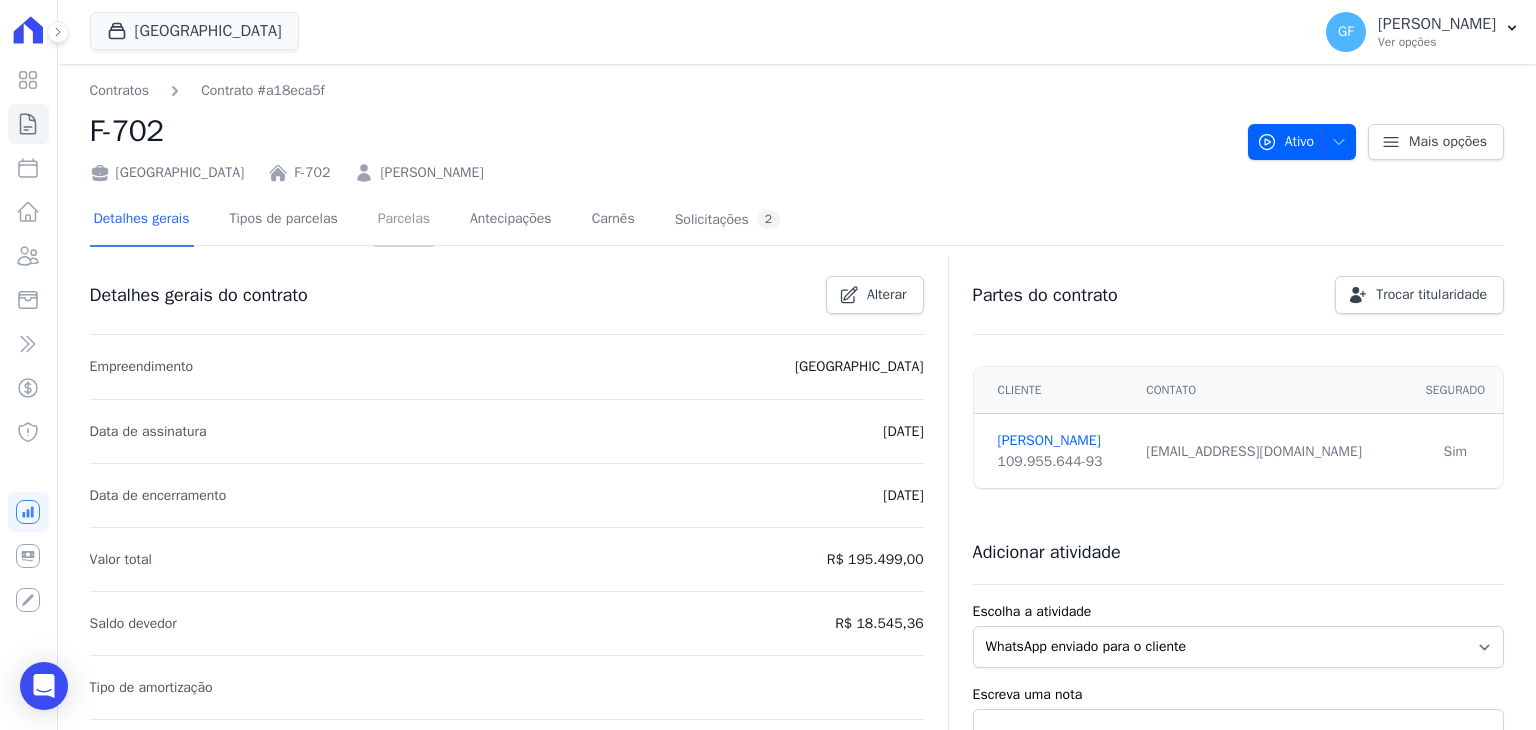 click on "Parcelas" at bounding box center [404, 220] 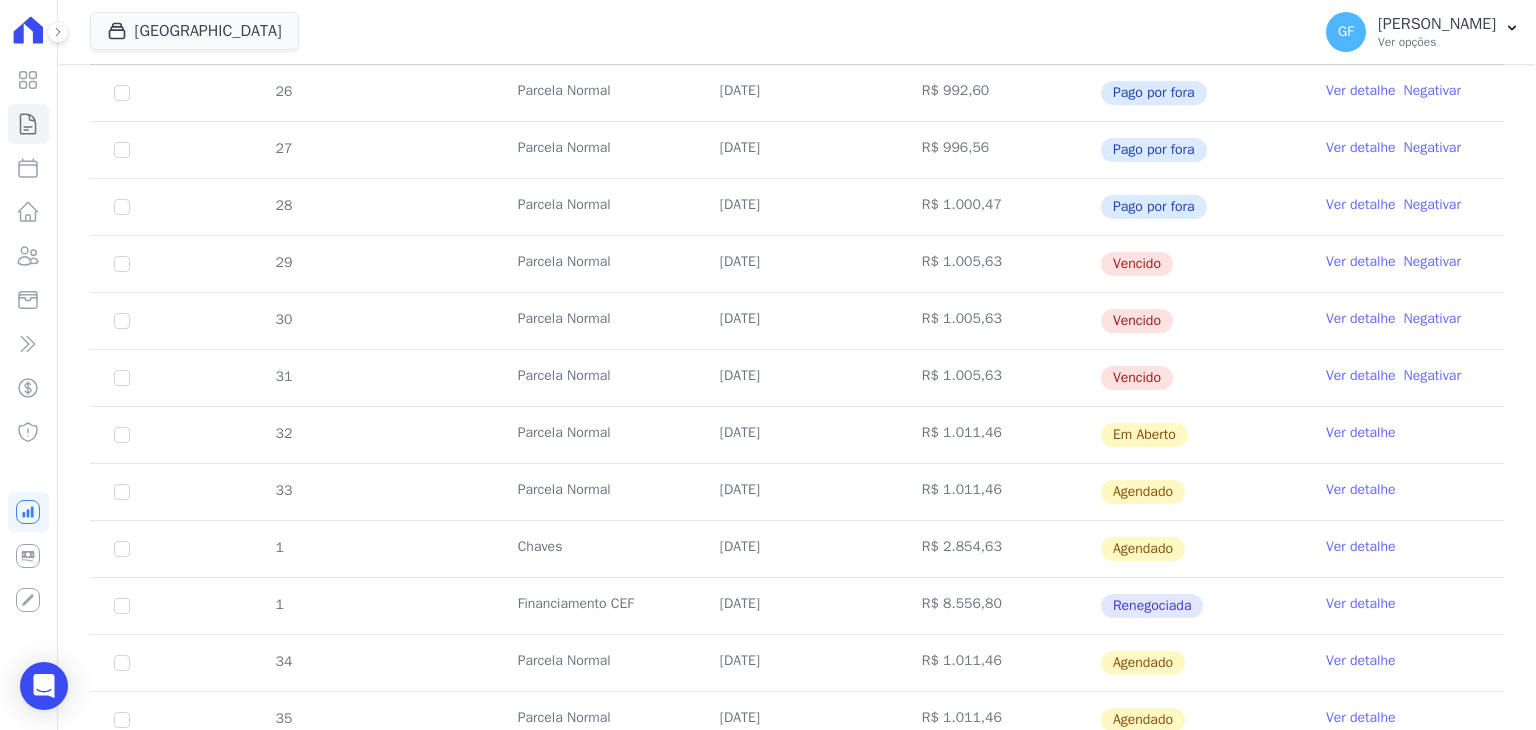 scroll, scrollTop: 500, scrollLeft: 0, axis: vertical 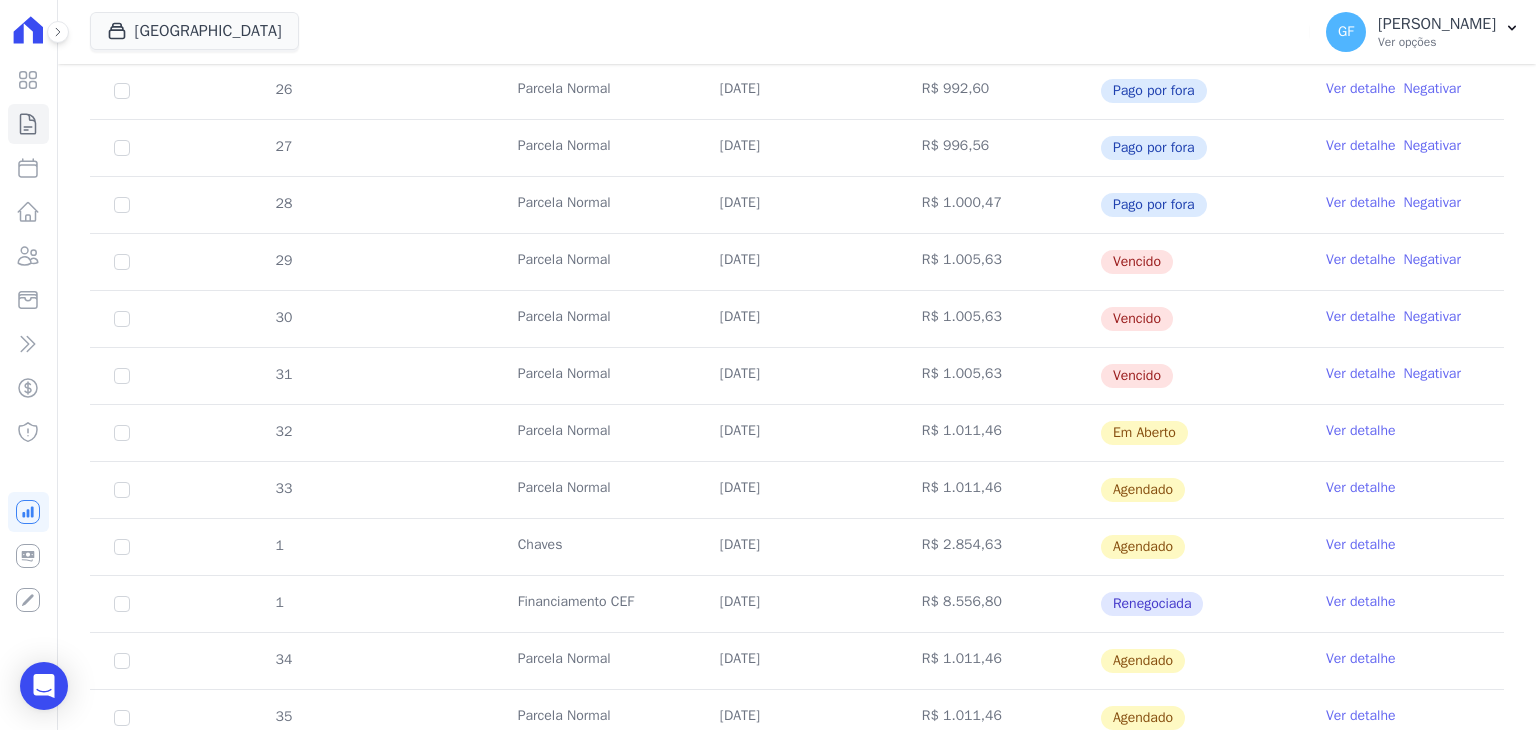 drag, startPoint x: 728, startPoint y: 260, endPoint x: 1009, endPoint y: 265, distance: 281.0445 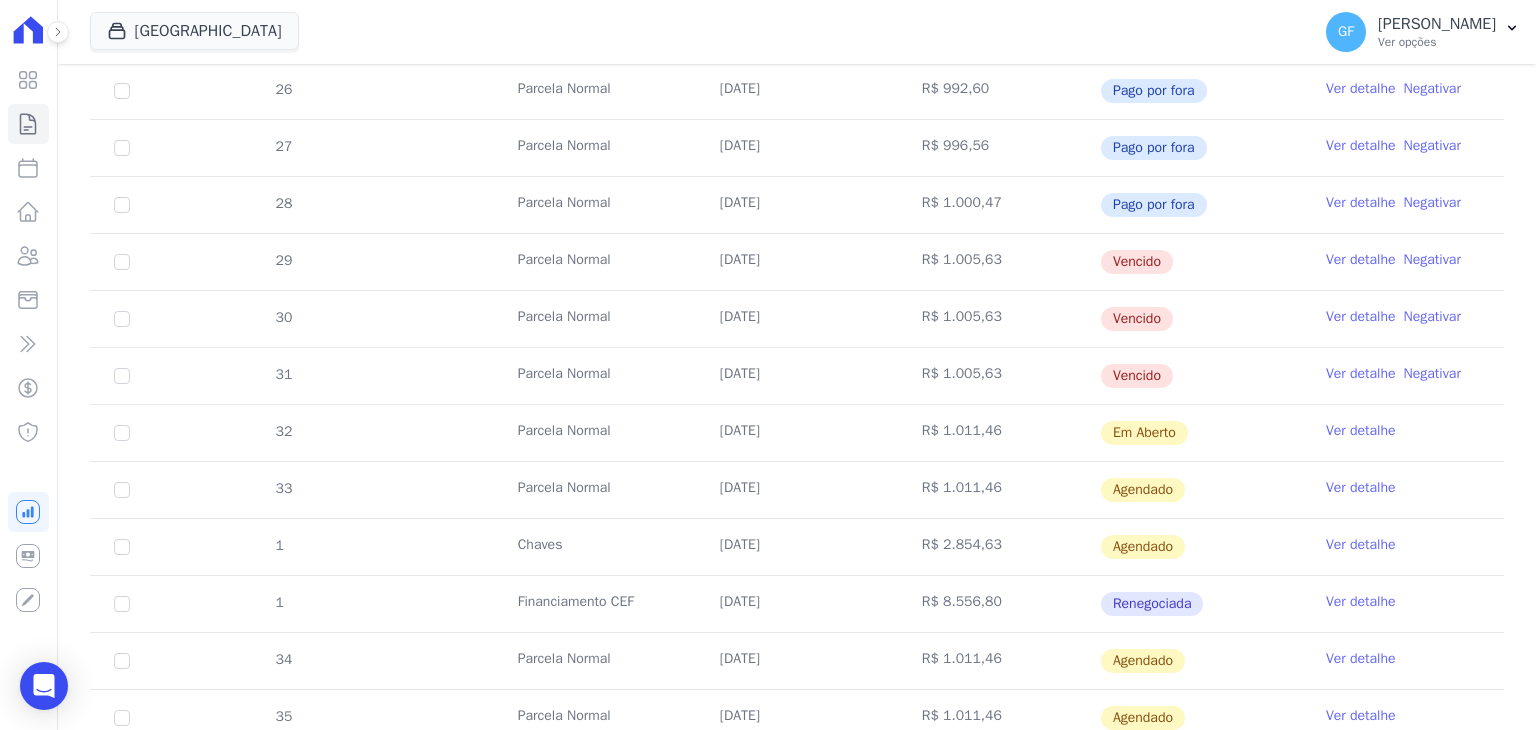 click on "Ver detalhe" at bounding box center (1361, 260) 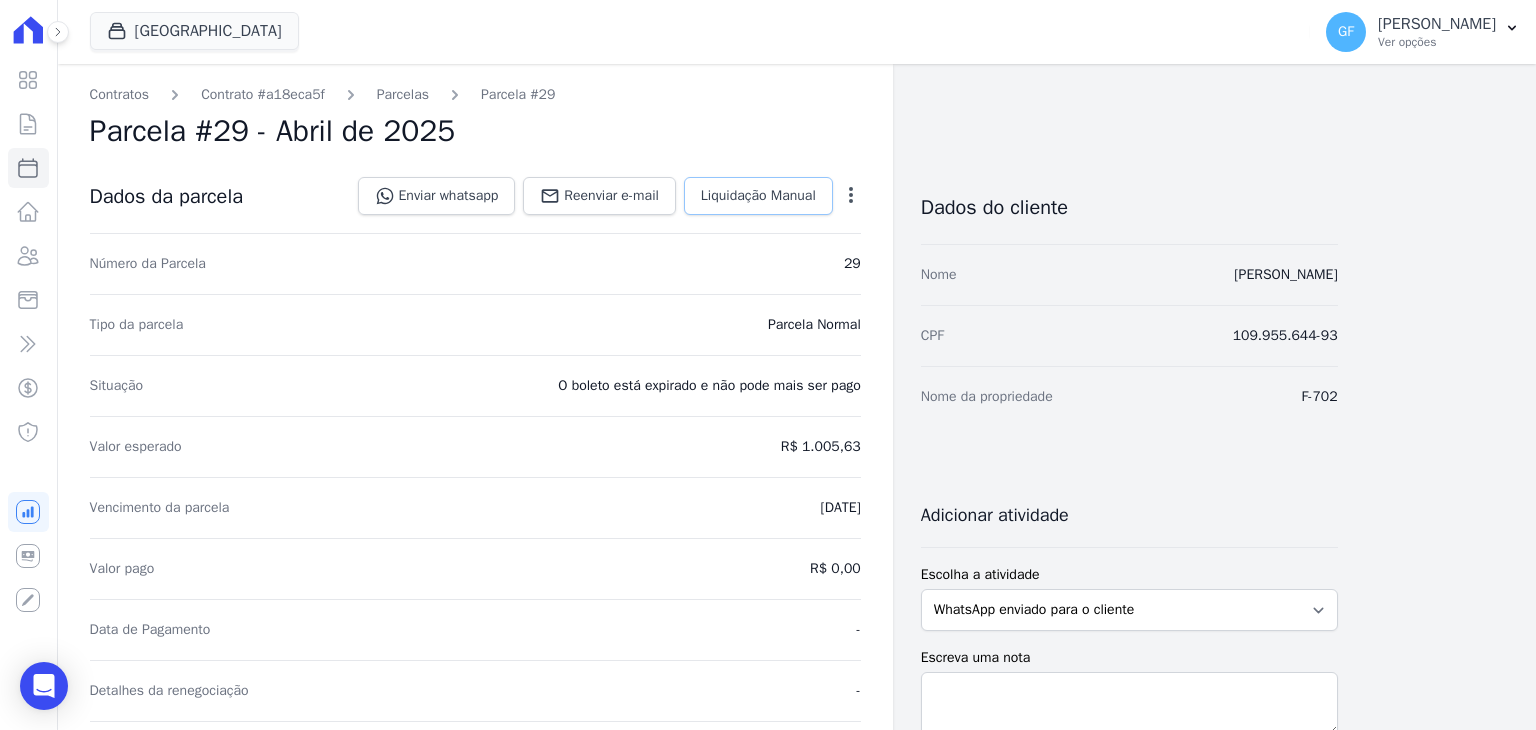 click on "Liquidação Manual" at bounding box center [758, 196] 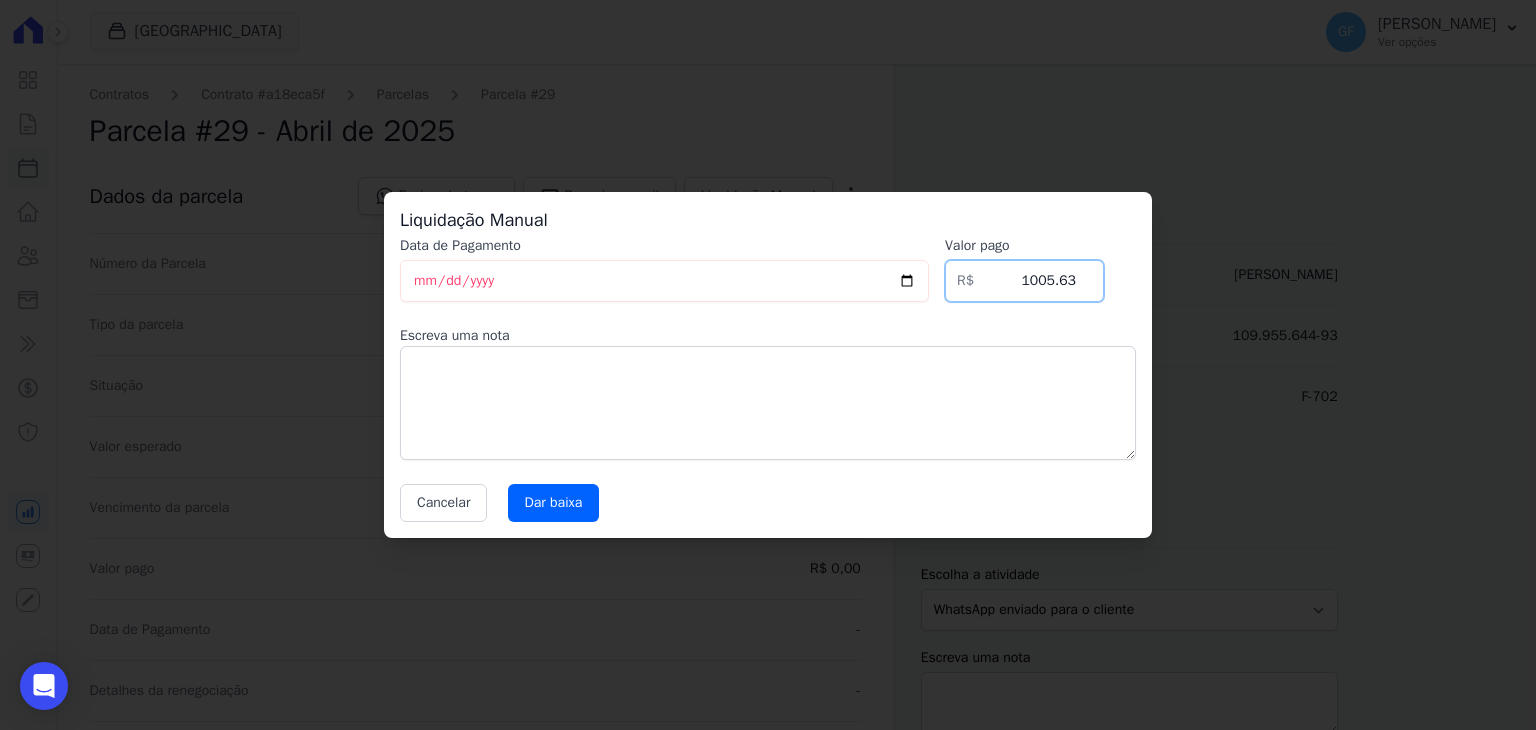 drag, startPoint x: 1022, startPoint y: 284, endPoint x: 1268, endPoint y: 289, distance: 246.05081 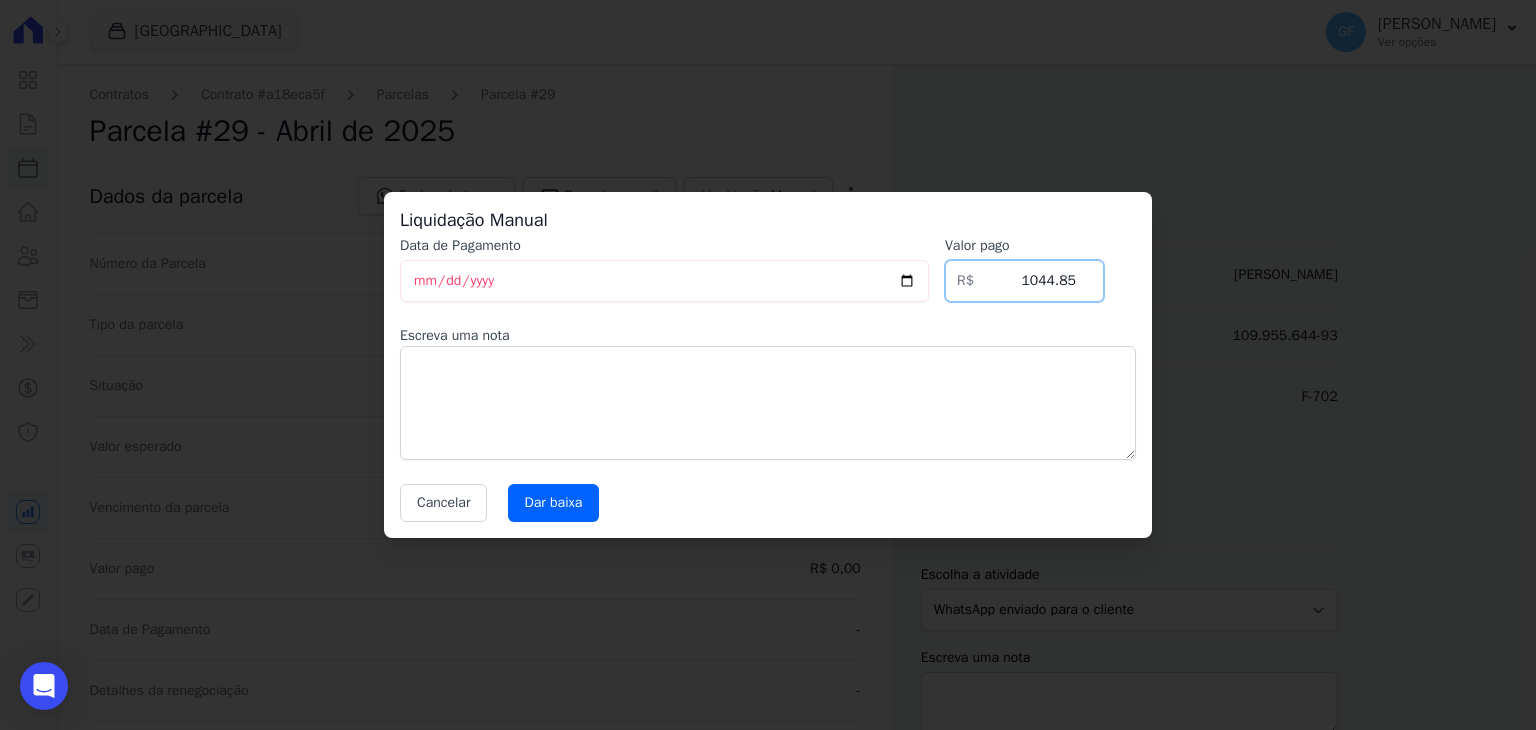 type on "1044.85" 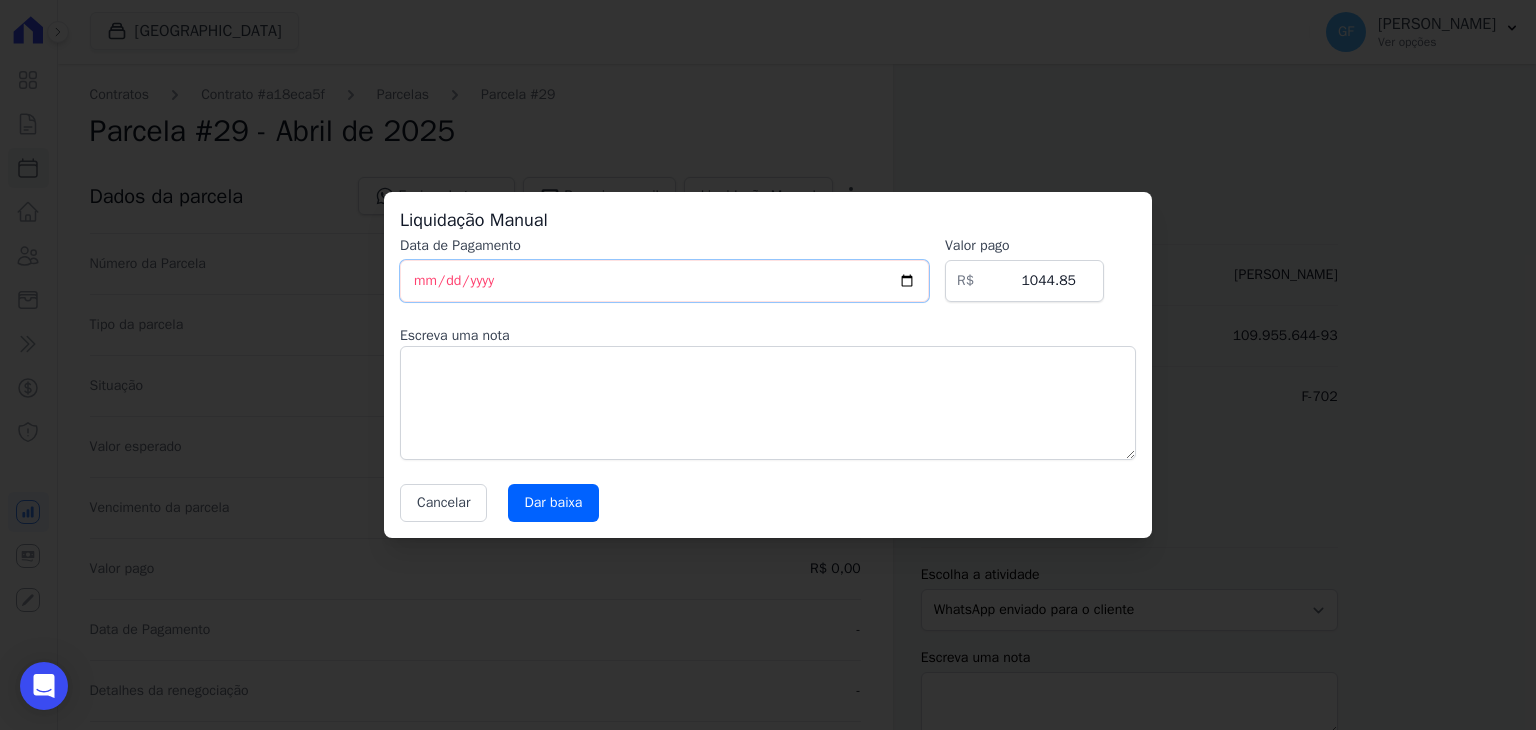 click on "[DATE]" at bounding box center [664, 281] 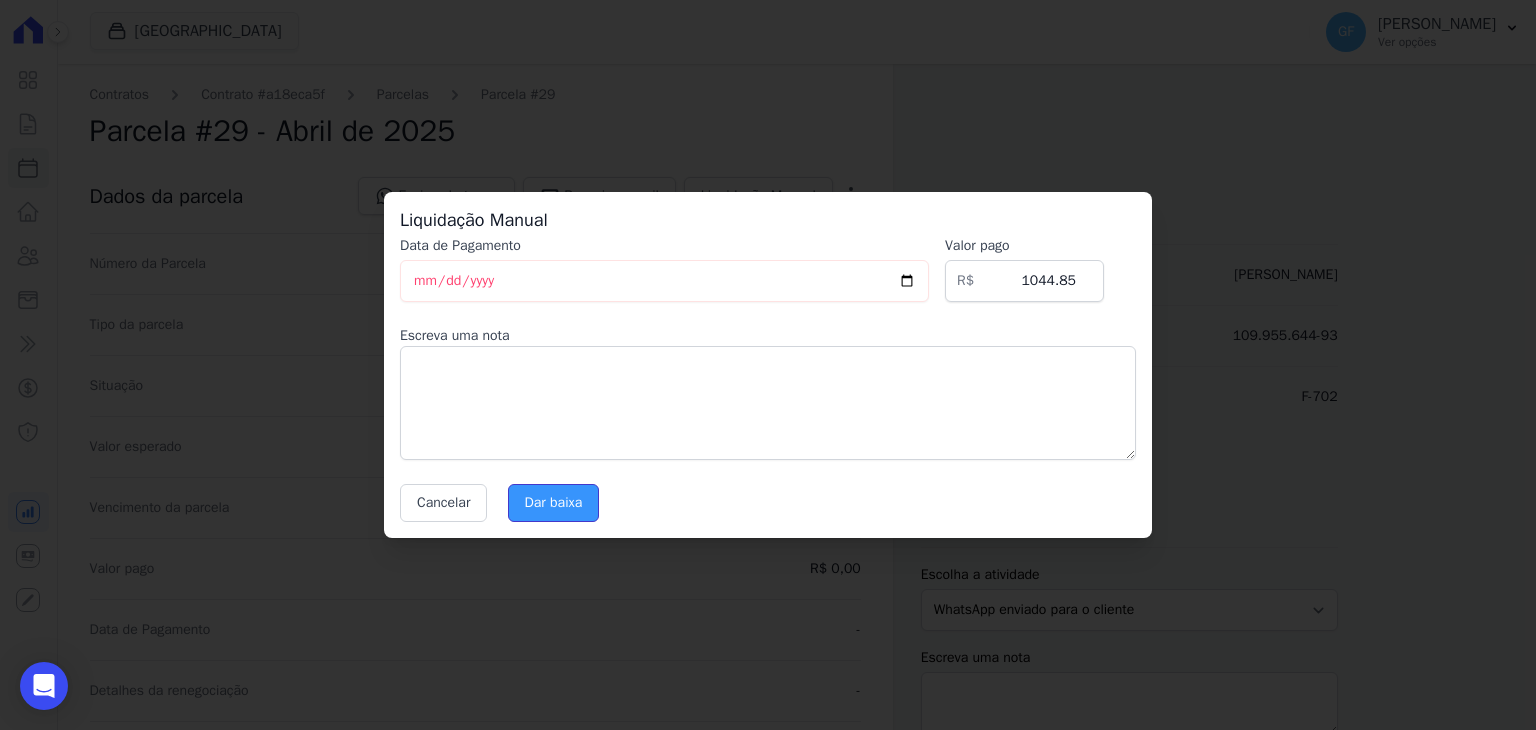 click on "Dar baixa" at bounding box center [554, 503] 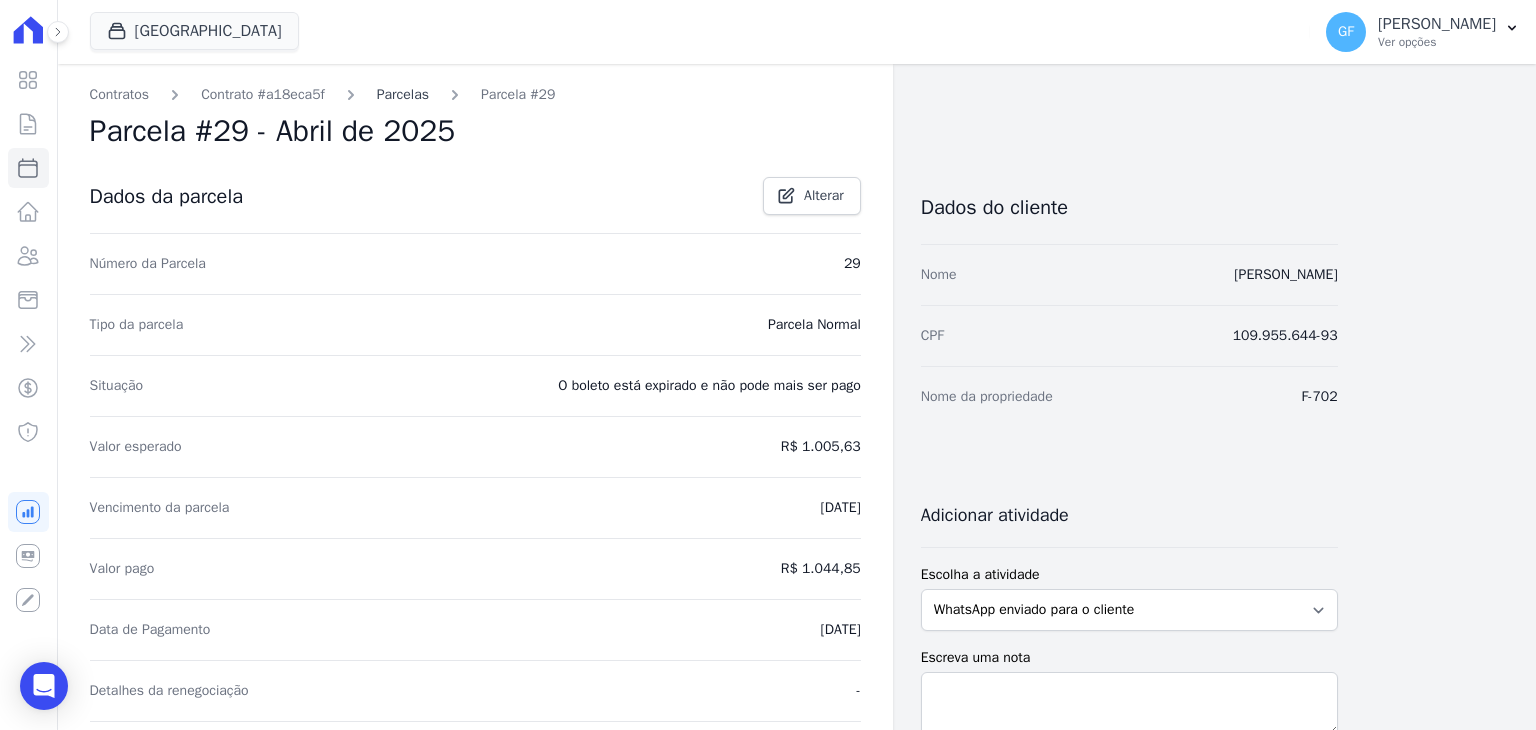 click on "Parcelas" at bounding box center [403, 94] 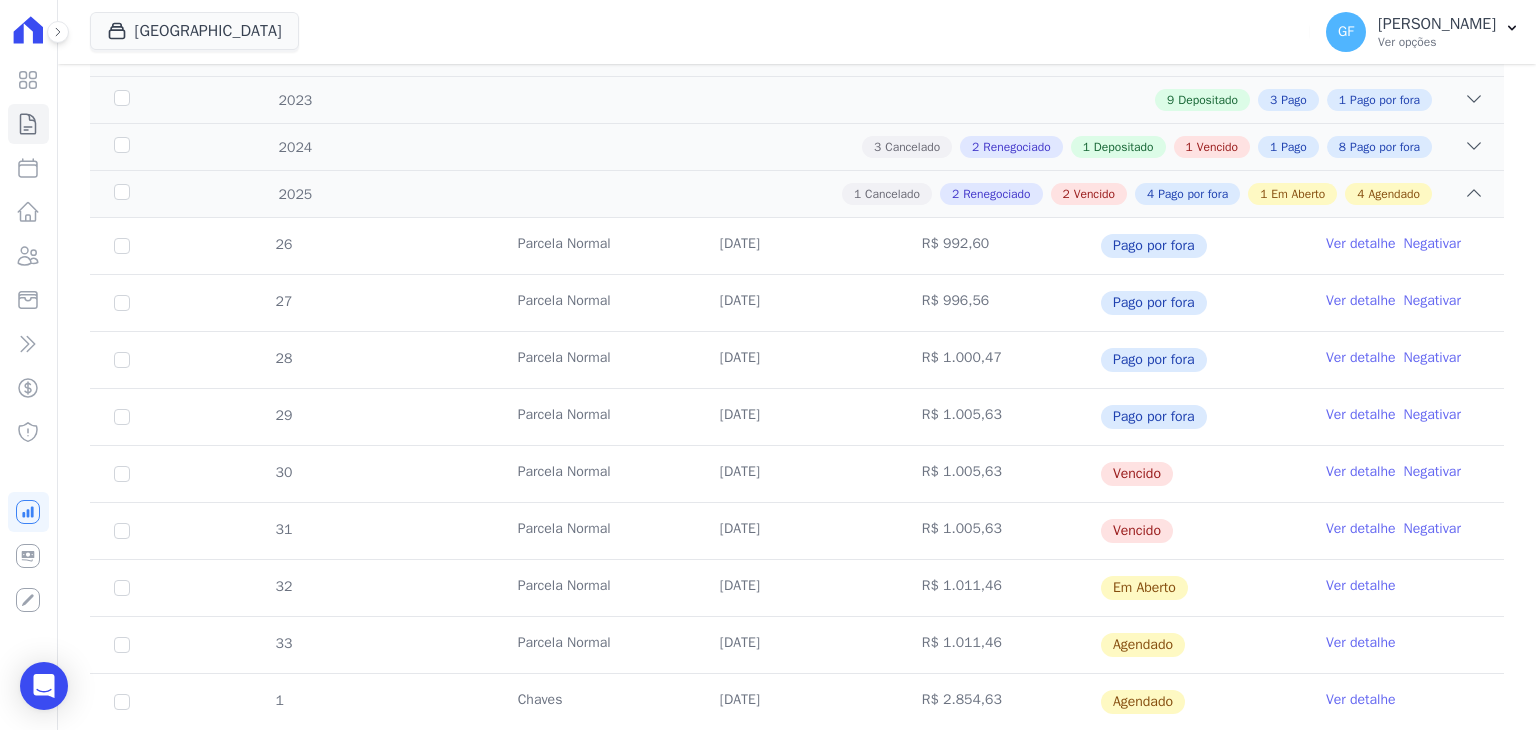 scroll, scrollTop: 500, scrollLeft: 0, axis: vertical 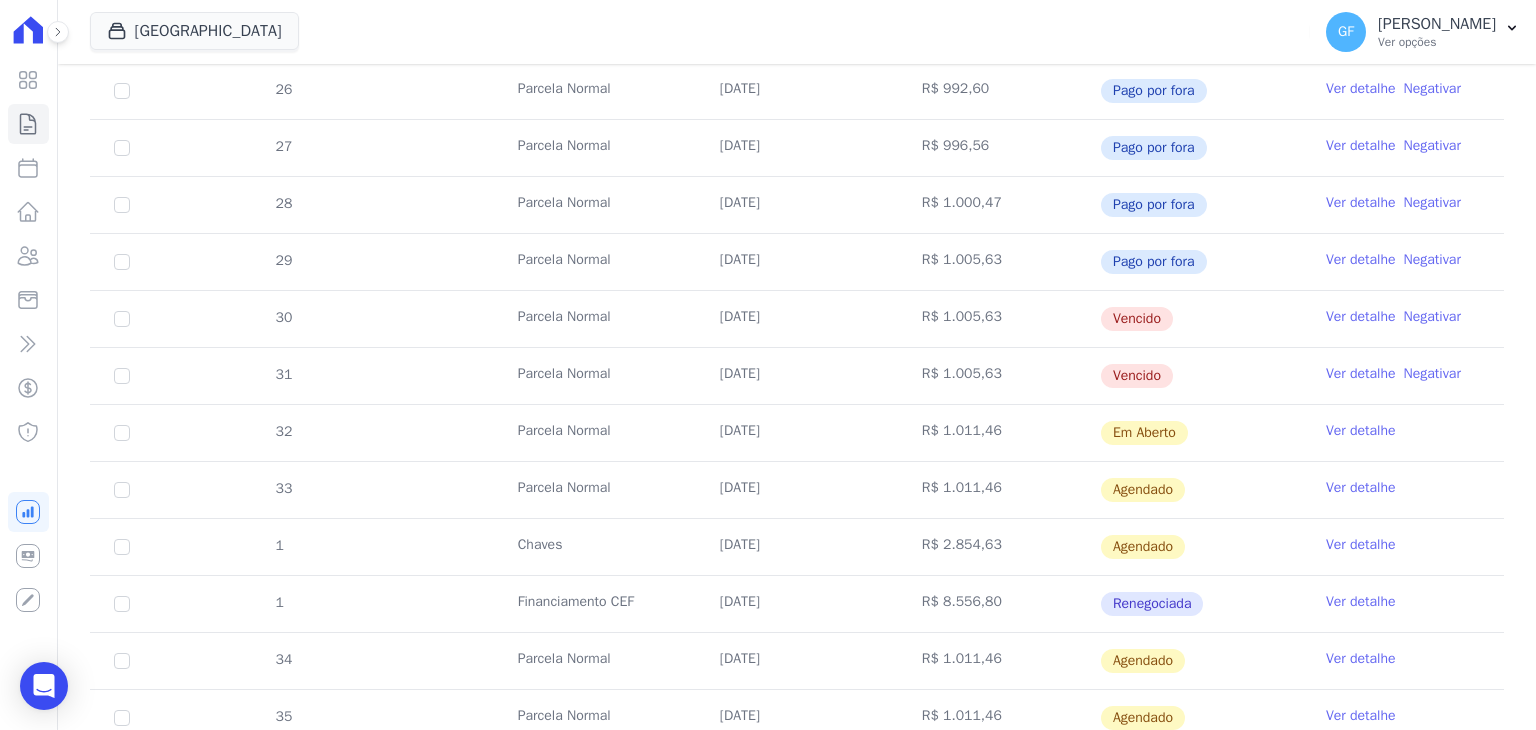 drag, startPoint x: 704, startPoint y: 321, endPoint x: 1245, endPoint y: 339, distance: 541.2994 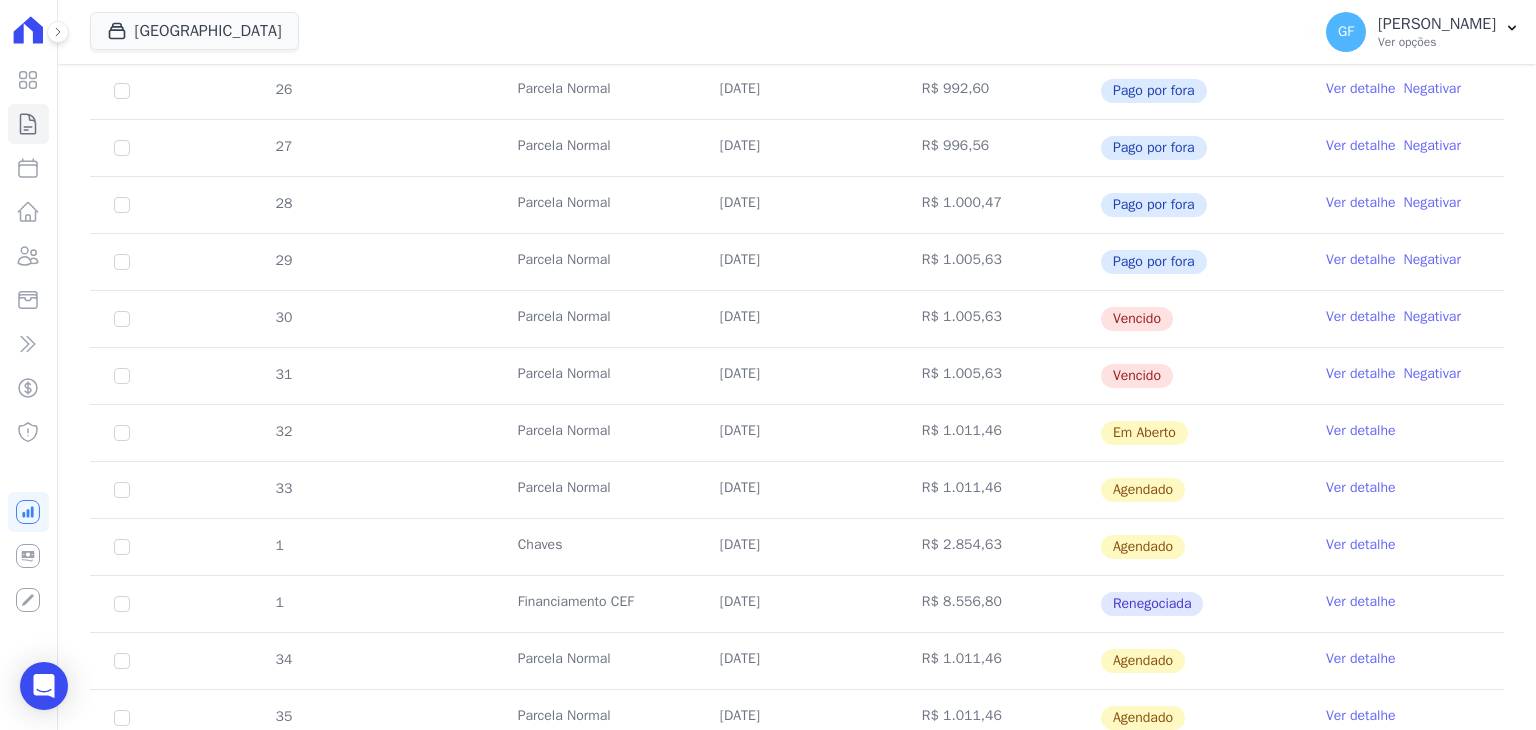 click on "Ver detalhe" at bounding box center [1361, 317] 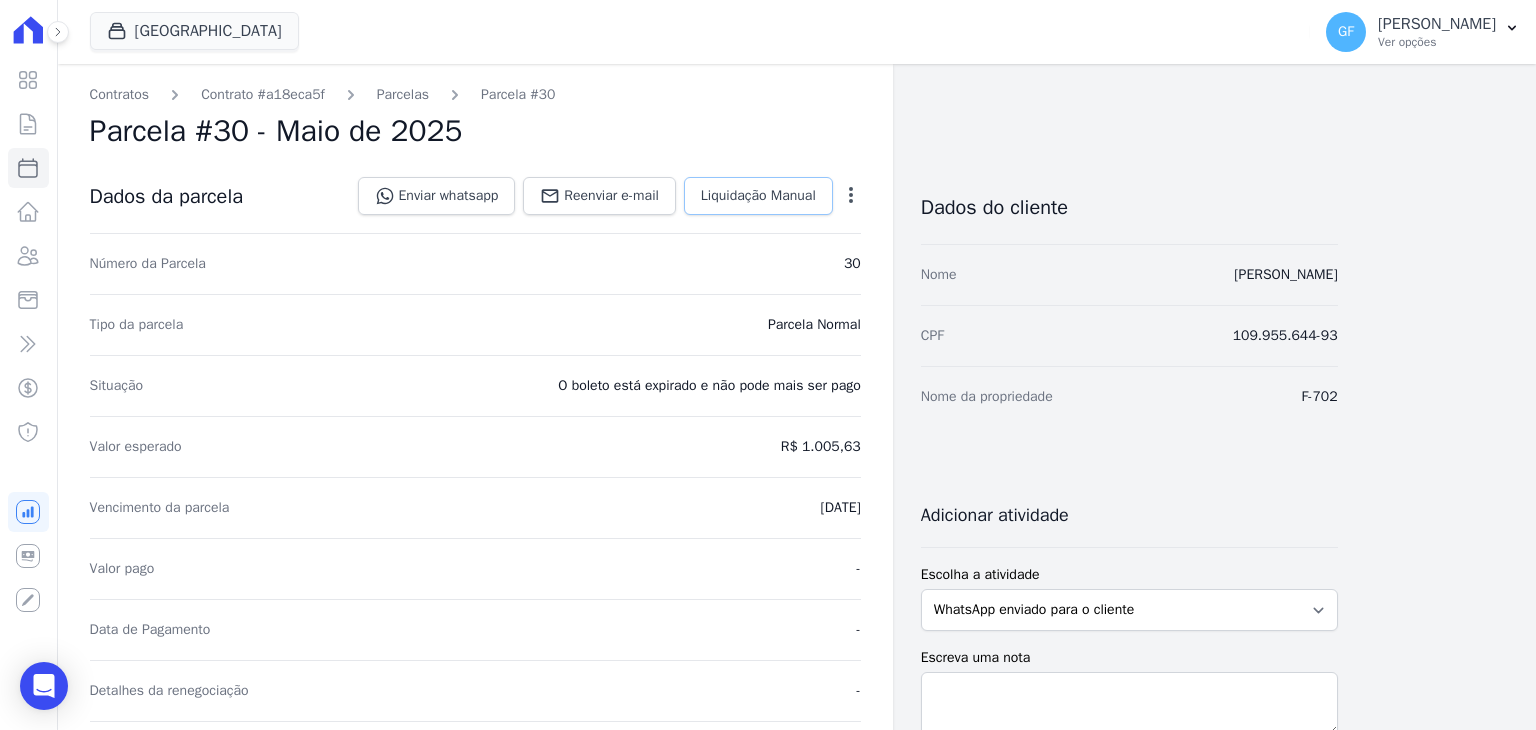 click on "Liquidação Manual" at bounding box center (758, 196) 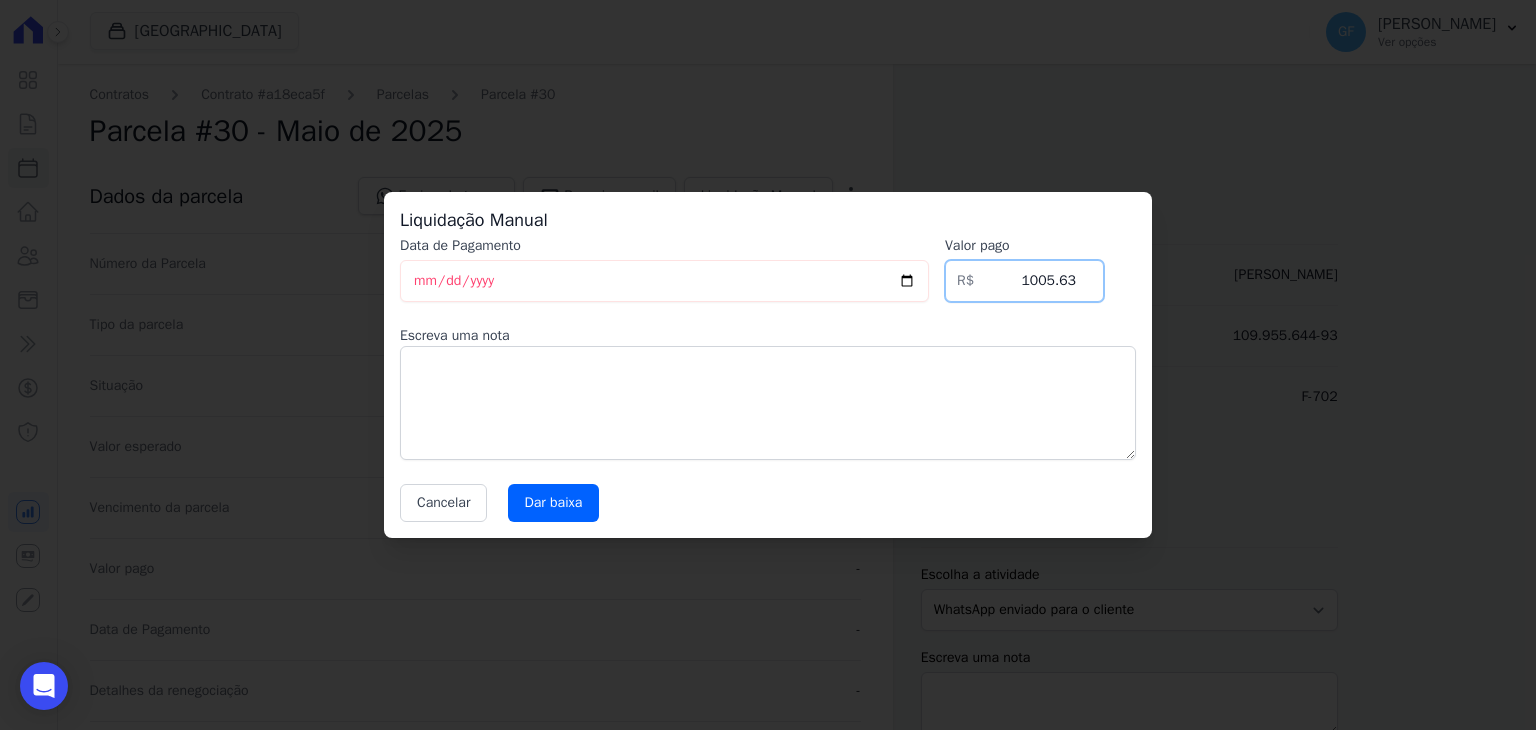 drag, startPoint x: 1006, startPoint y: 285, endPoint x: 1231, endPoint y: 293, distance: 225.14218 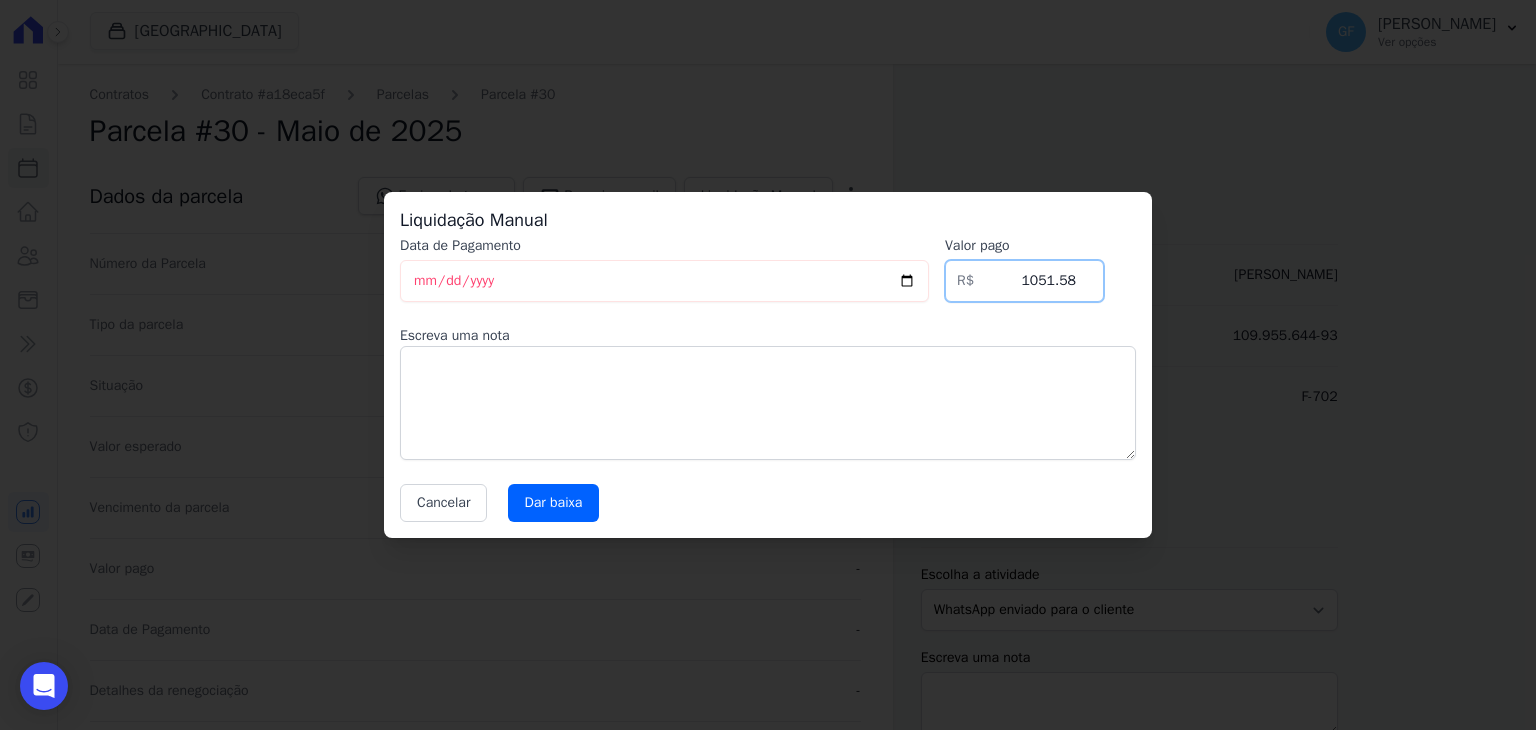 type on "1051.58" 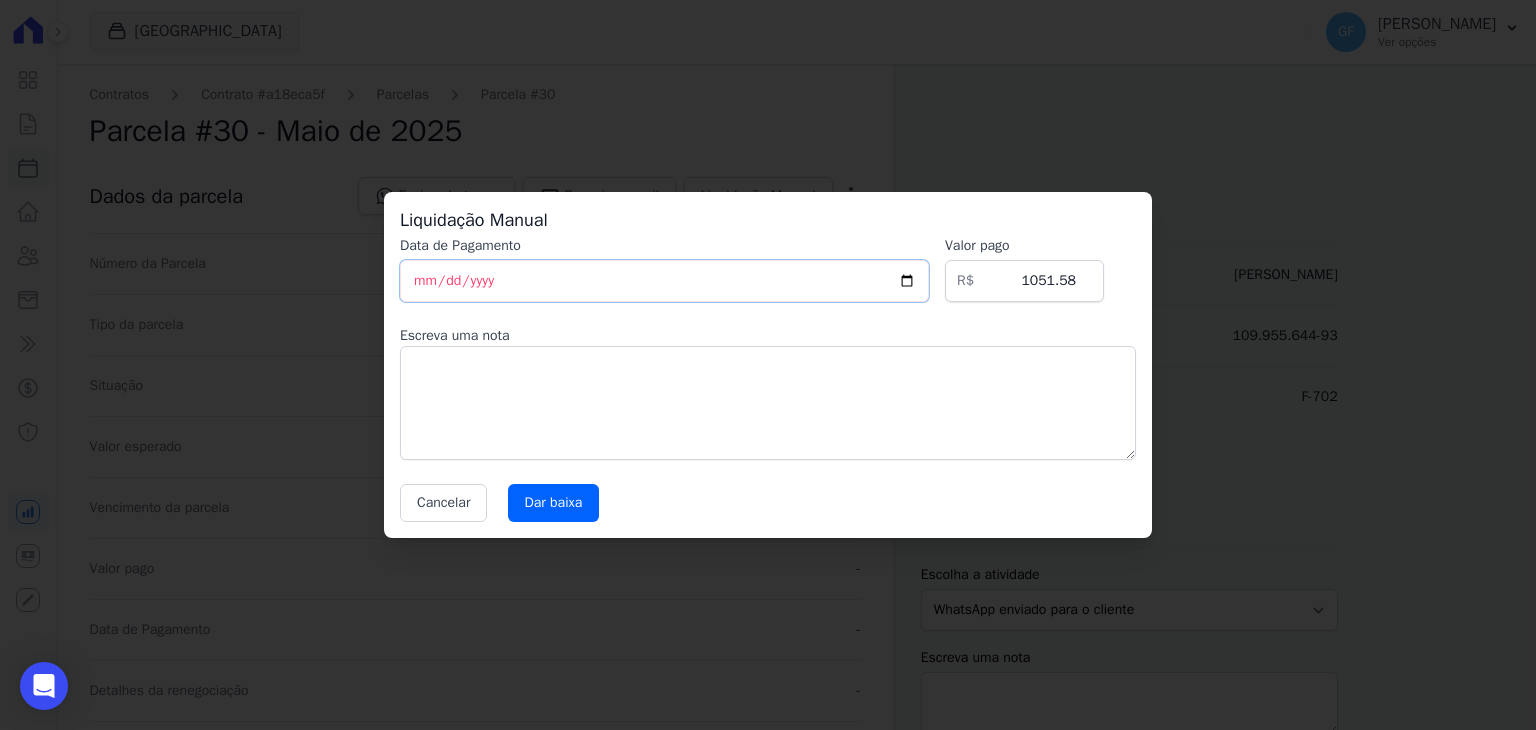 click on "[DATE]" at bounding box center (664, 281) 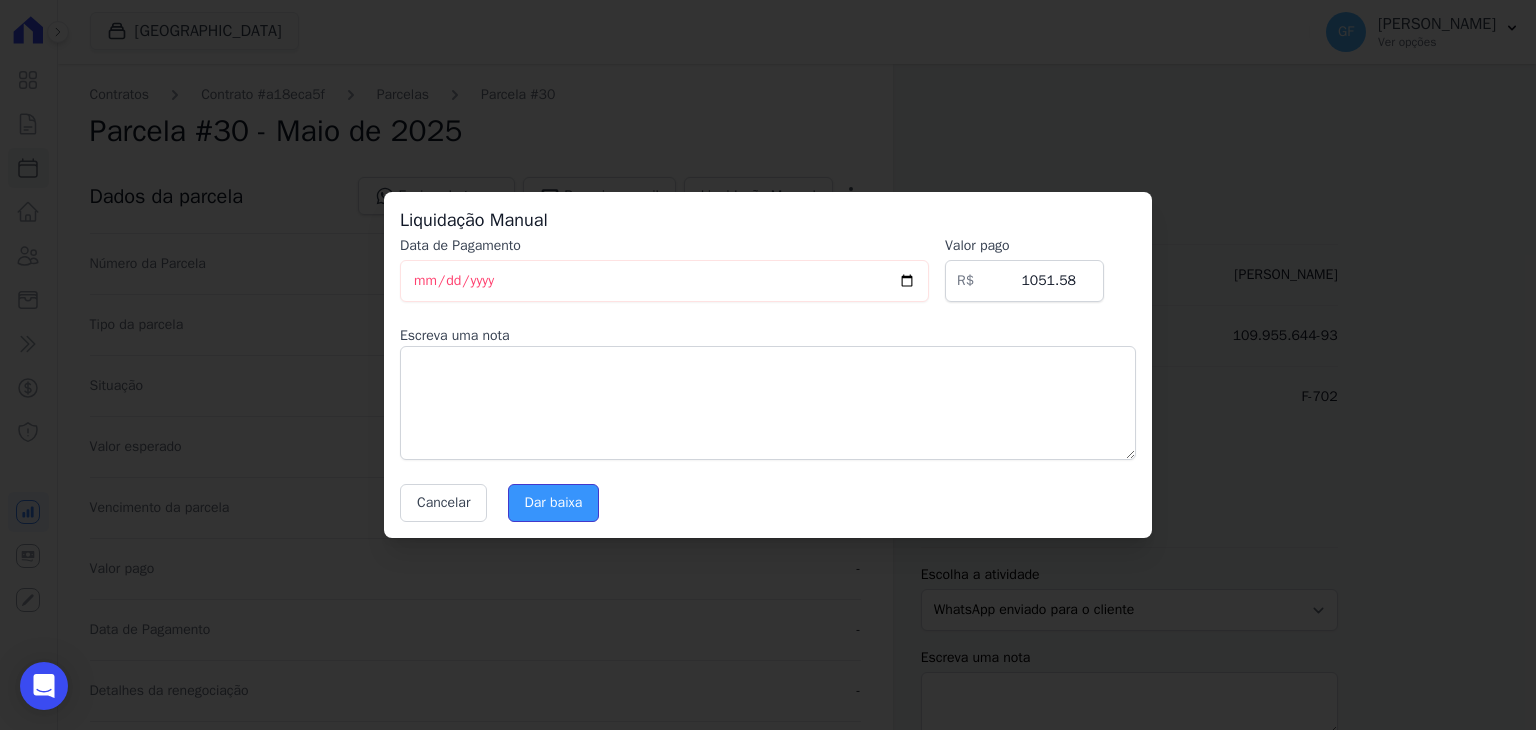 click on "Dar baixa" at bounding box center [554, 503] 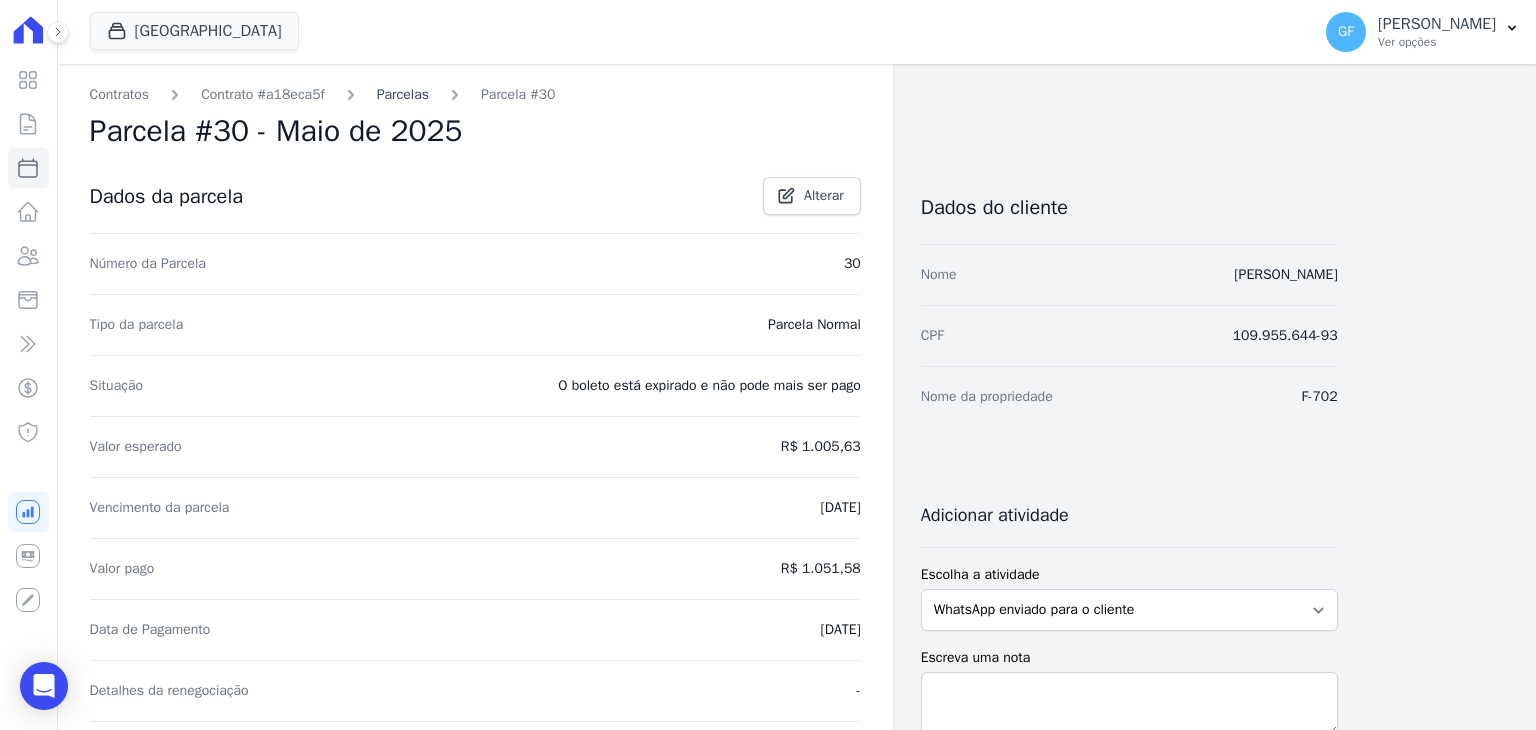 click on "Parcelas" at bounding box center (403, 94) 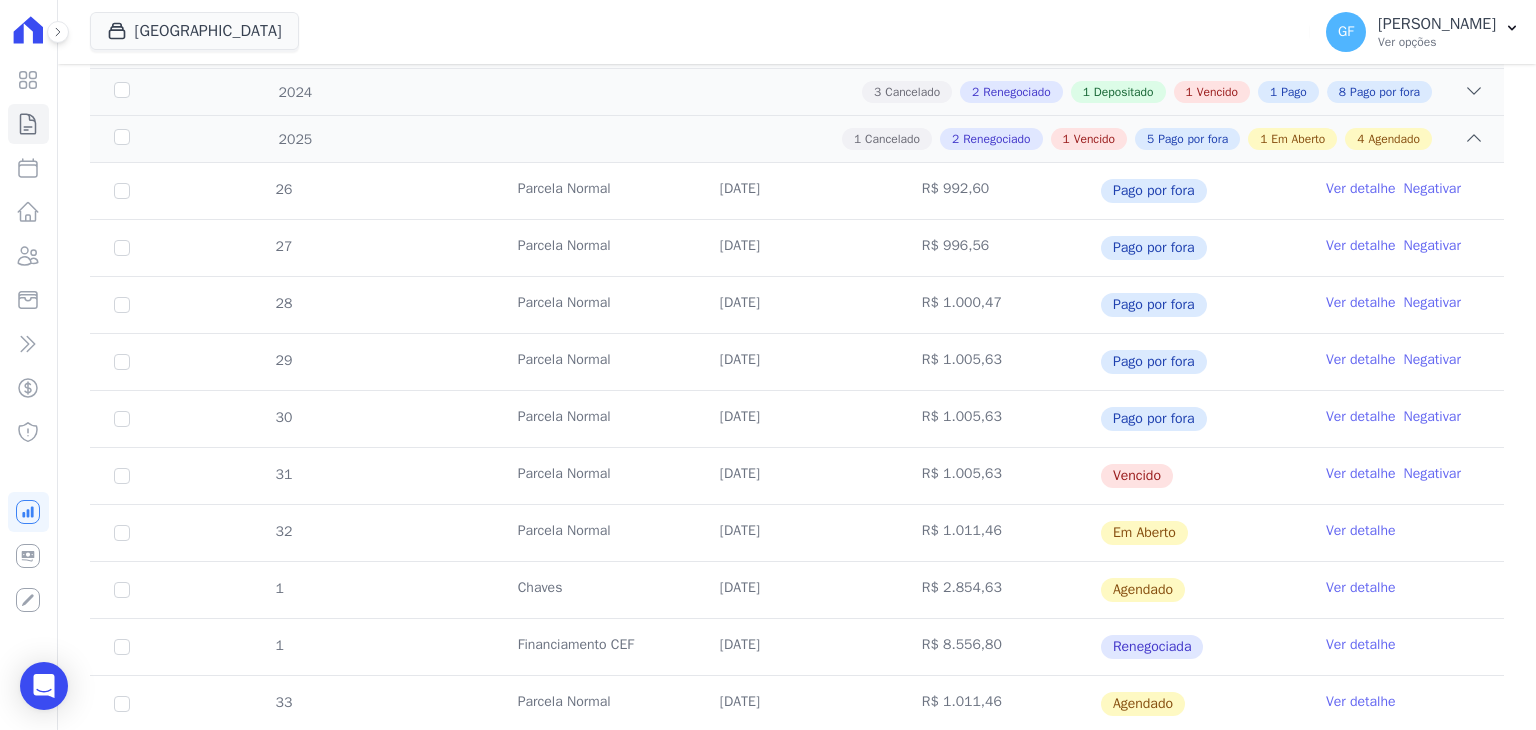 scroll, scrollTop: 500, scrollLeft: 0, axis: vertical 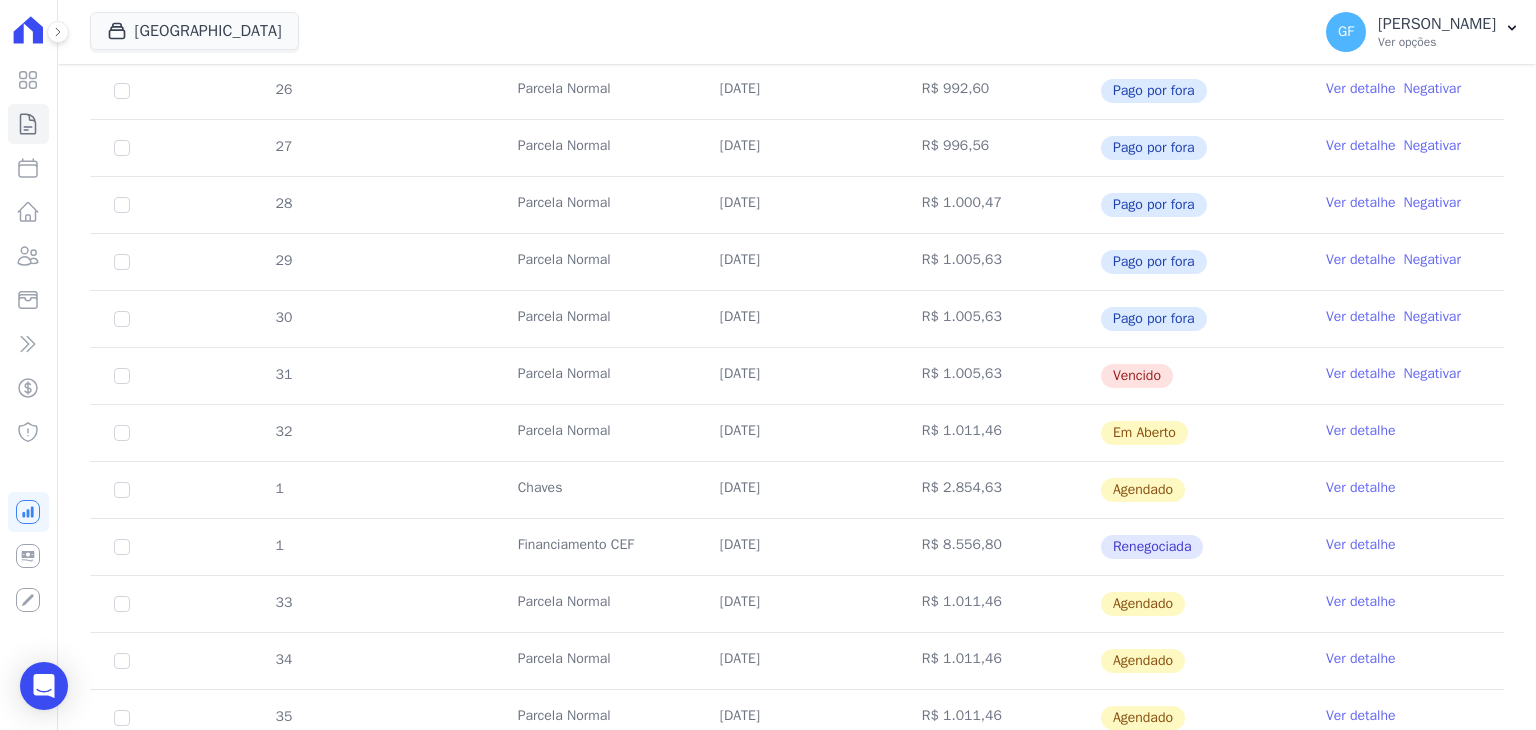 drag, startPoint x: 720, startPoint y: 369, endPoint x: 1275, endPoint y: 377, distance: 555.0577 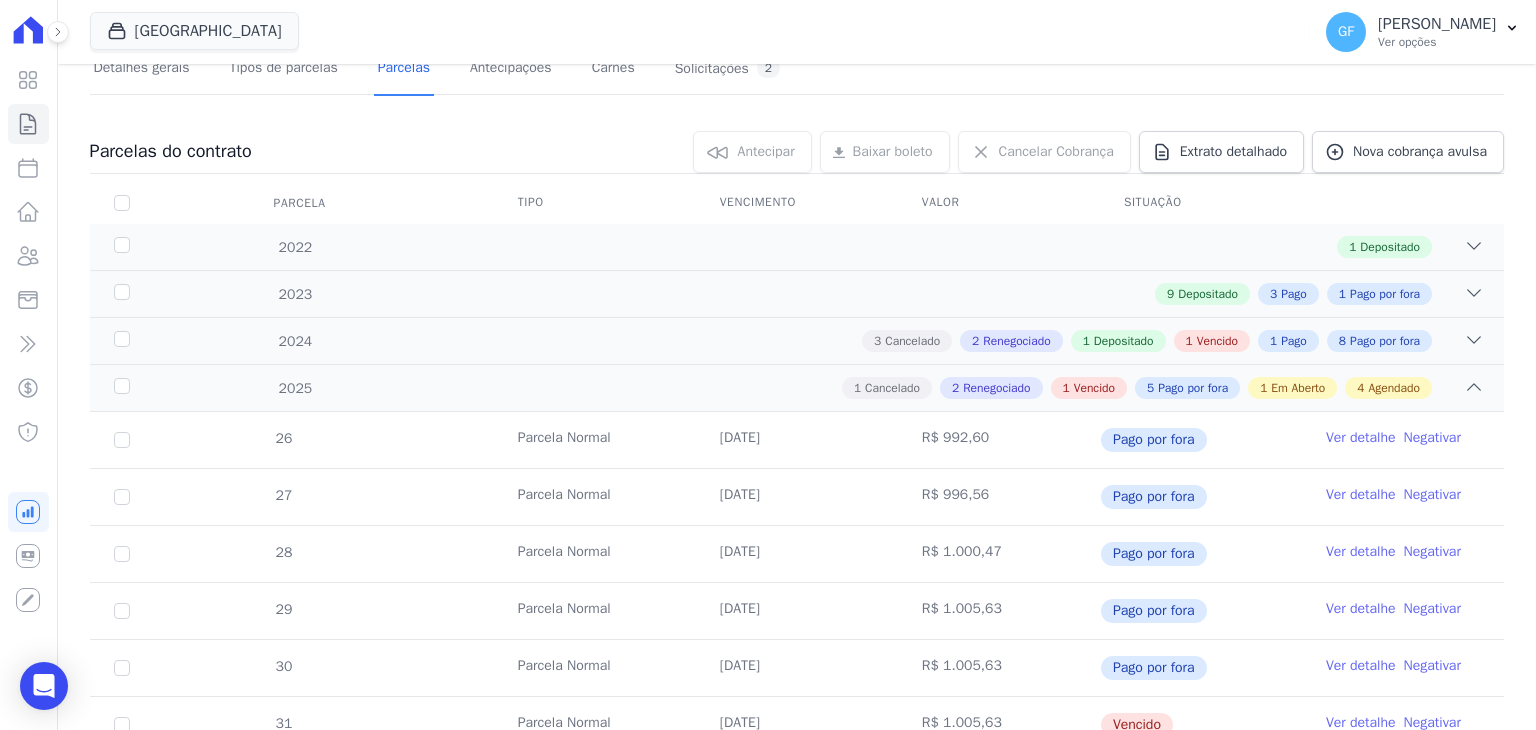 scroll, scrollTop: 85, scrollLeft: 0, axis: vertical 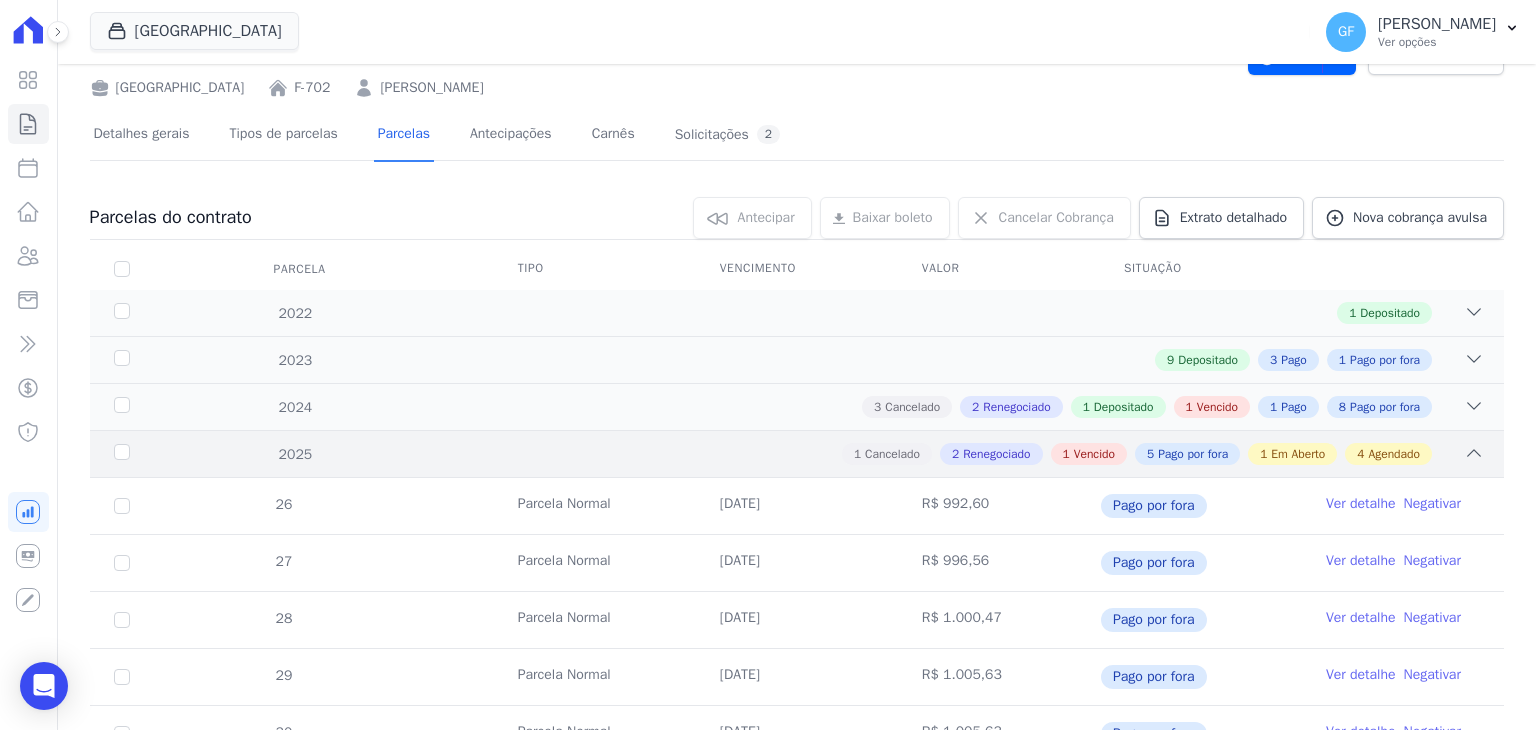 click on "1
Cancelado
2
Renegociado
1
Vencido
5
Pago por fora
1
Em Aberto
4
Agendado" at bounding box center (866, 454) 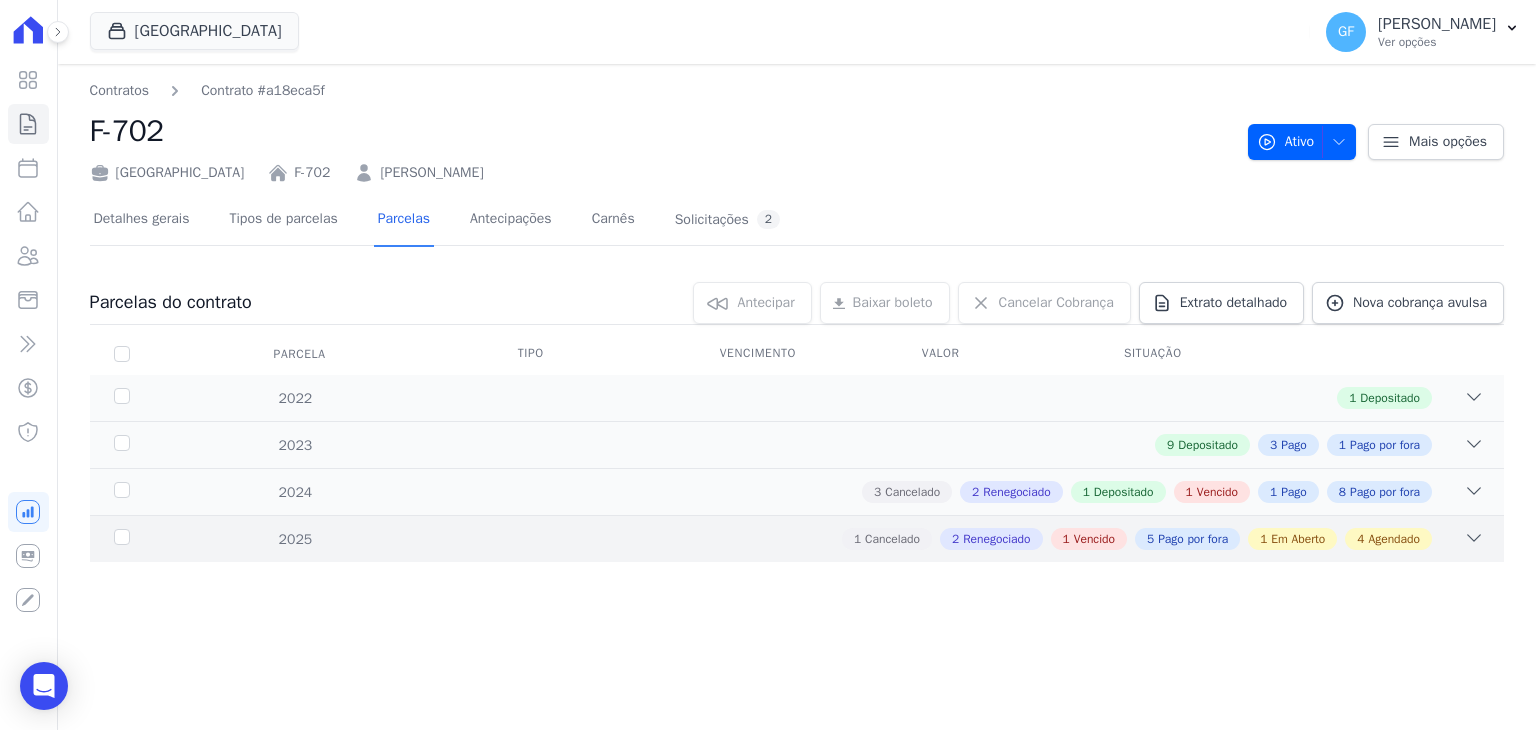 scroll, scrollTop: 0, scrollLeft: 0, axis: both 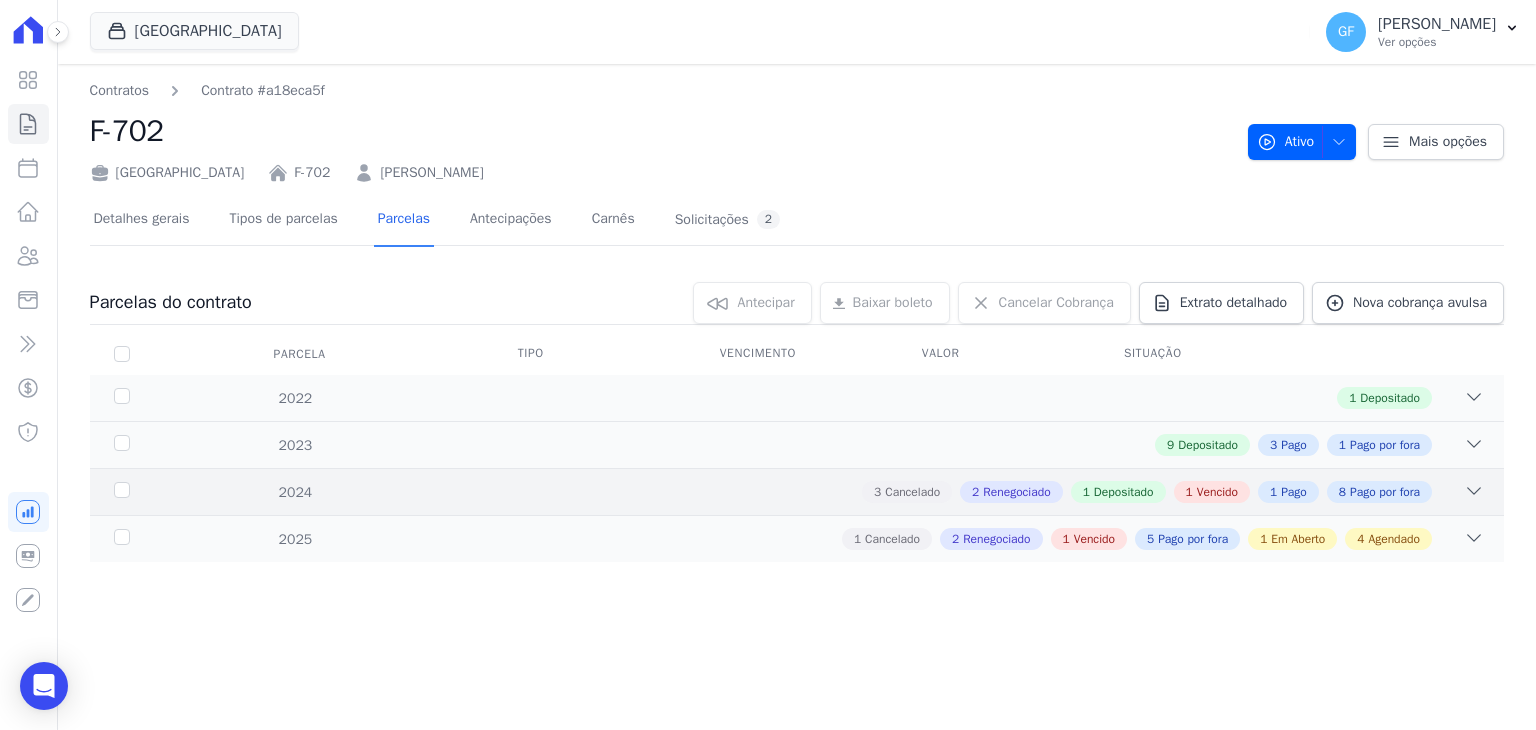 click on "3
Cancelado
2
Renegociado
1
Depositado
1
Vencido
1
Pago
8
Pago por fora" at bounding box center (866, 492) 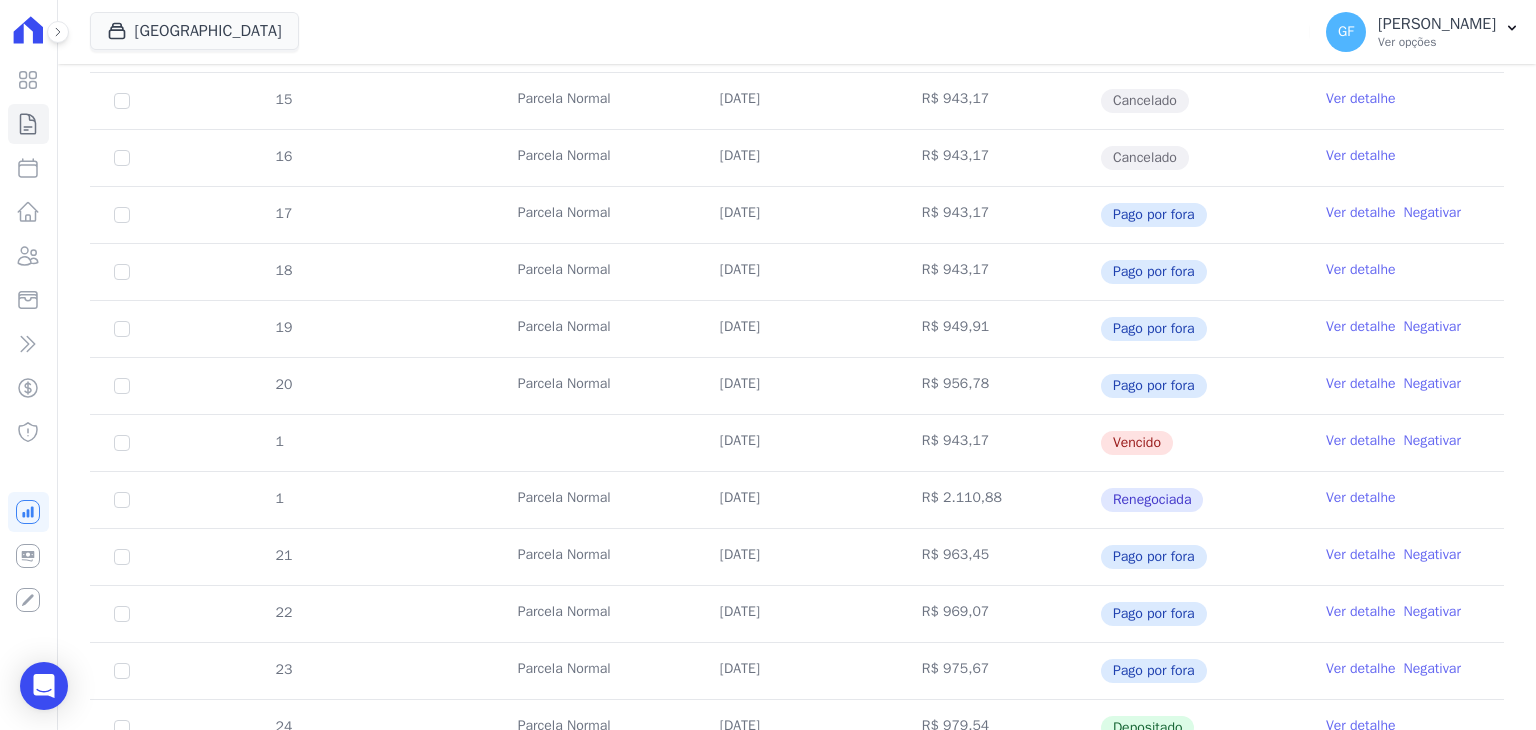 scroll, scrollTop: 600, scrollLeft: 0, axis: vertical 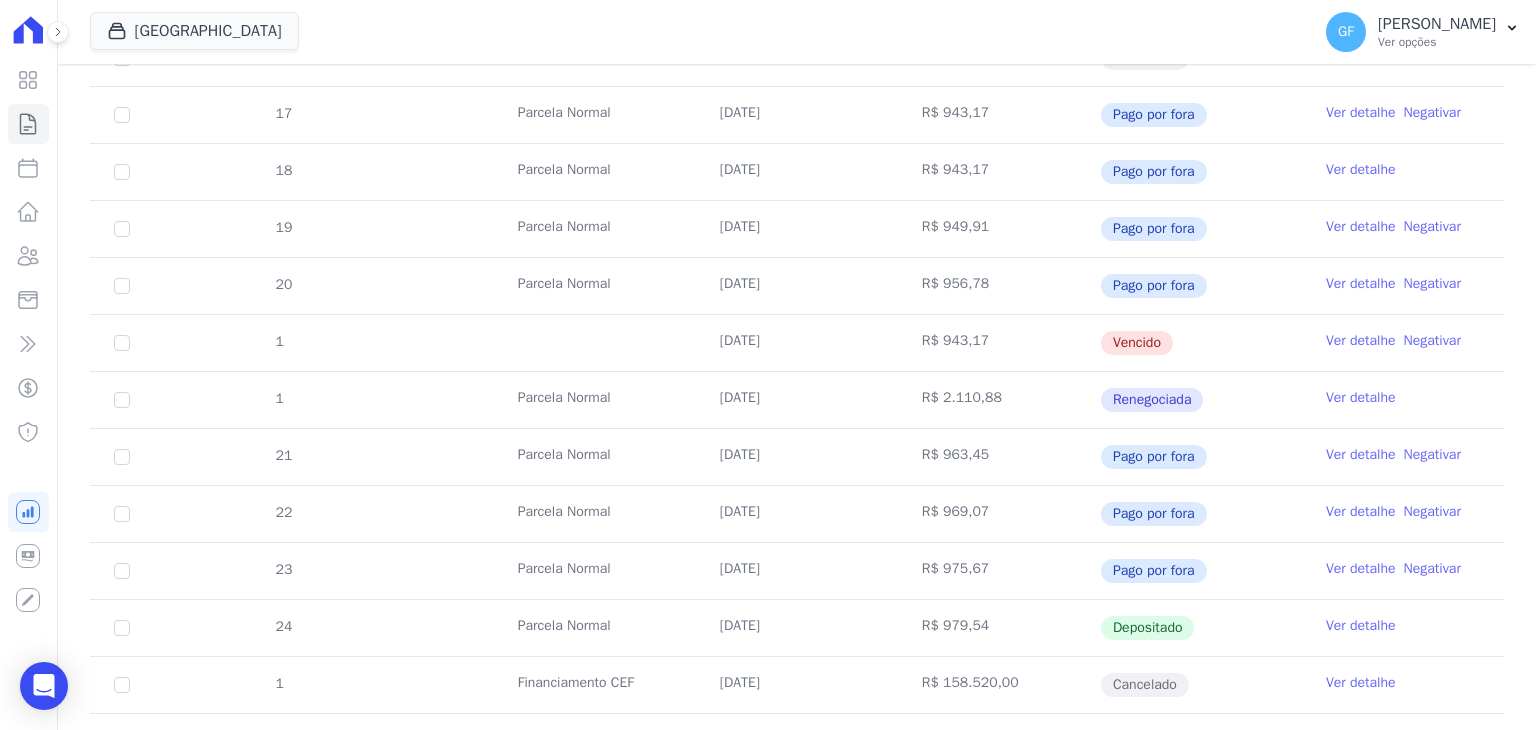 drag, startPoint x: 708, startPoint y: 349, endPoint x: 1207, endPoint y: 361, distance: 499.14426 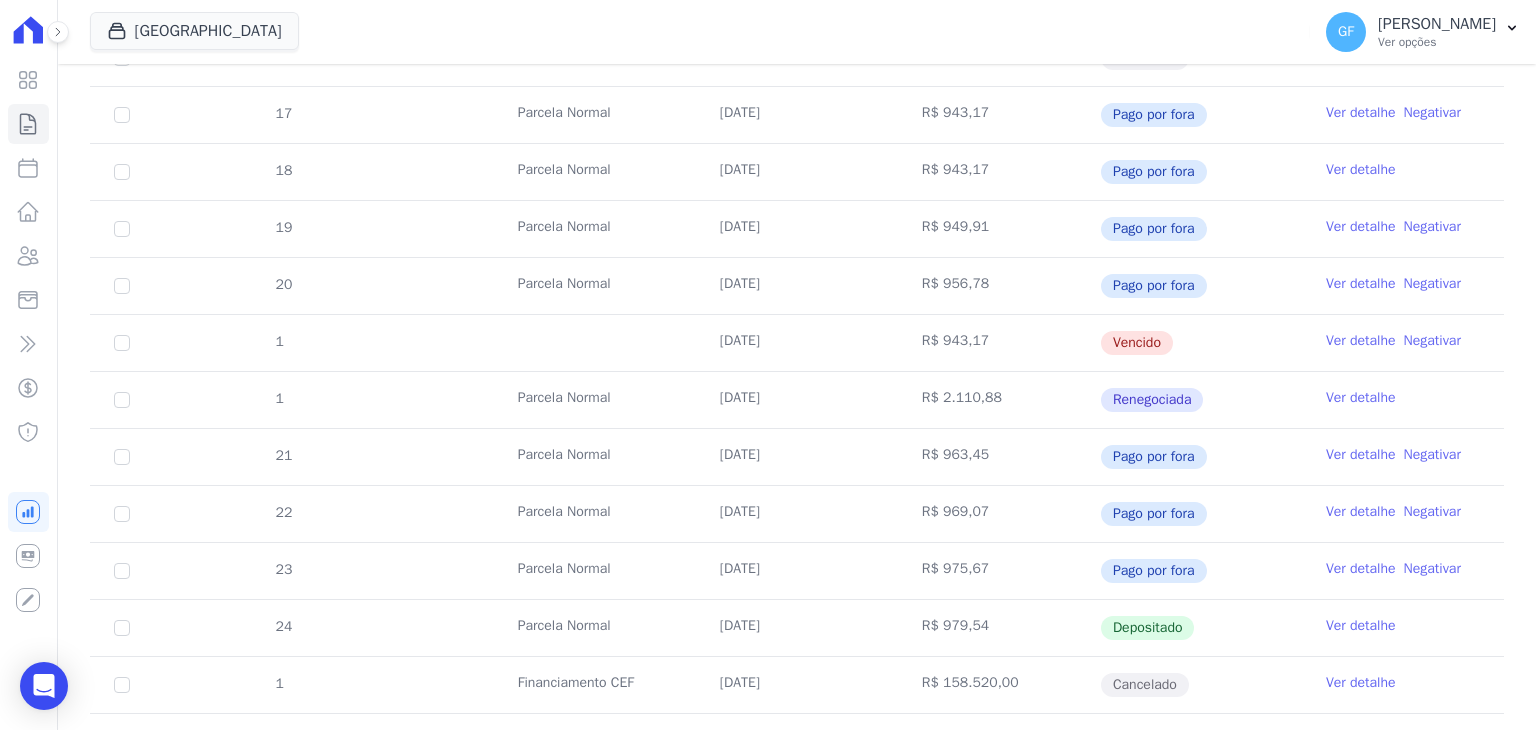 click on "Negativar" at bounding box center (1432, 340) 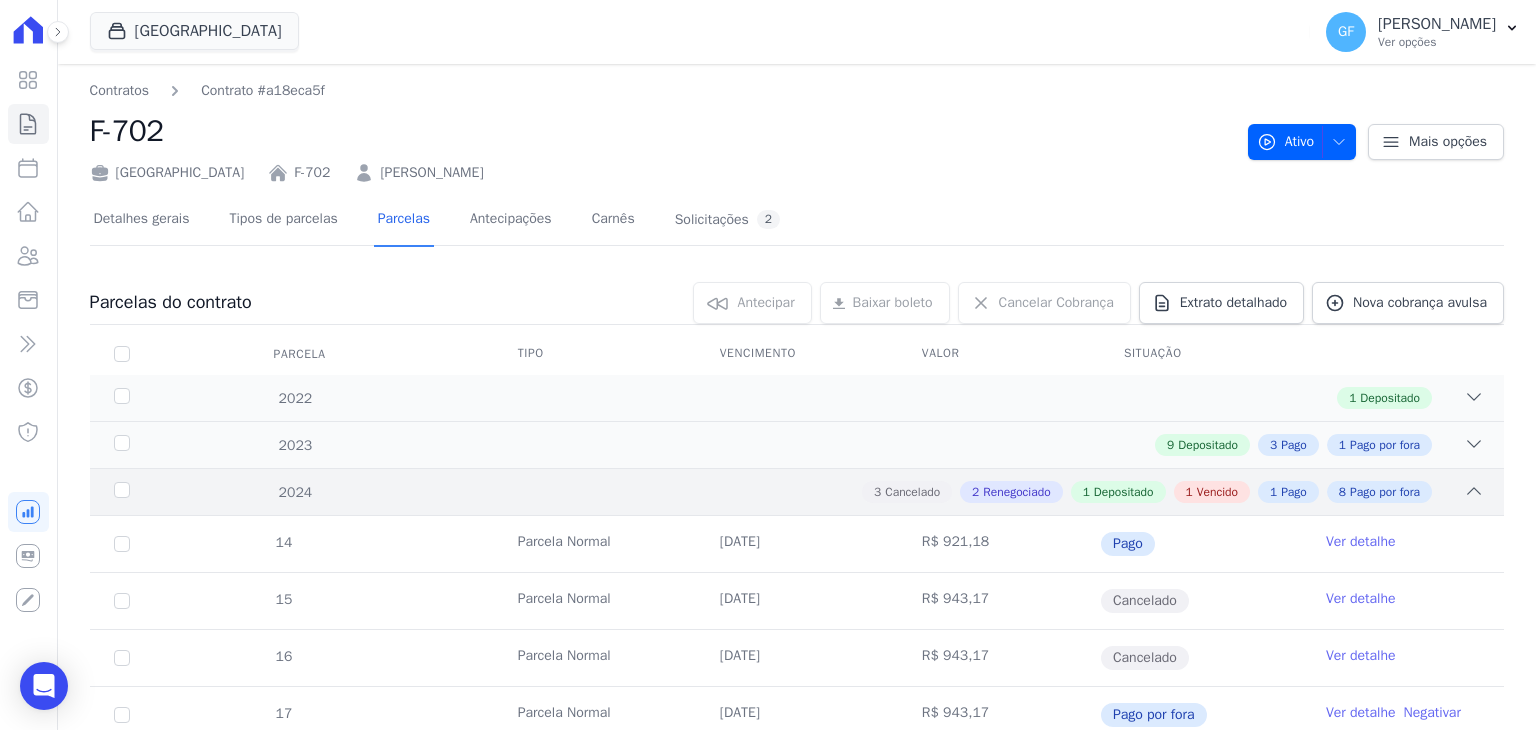 click on "3
Cancelado
2
Renegociado
1
Depositado
1
Vencido
1
Pago
8
Pago por fora" at bounding box center [866, 492] 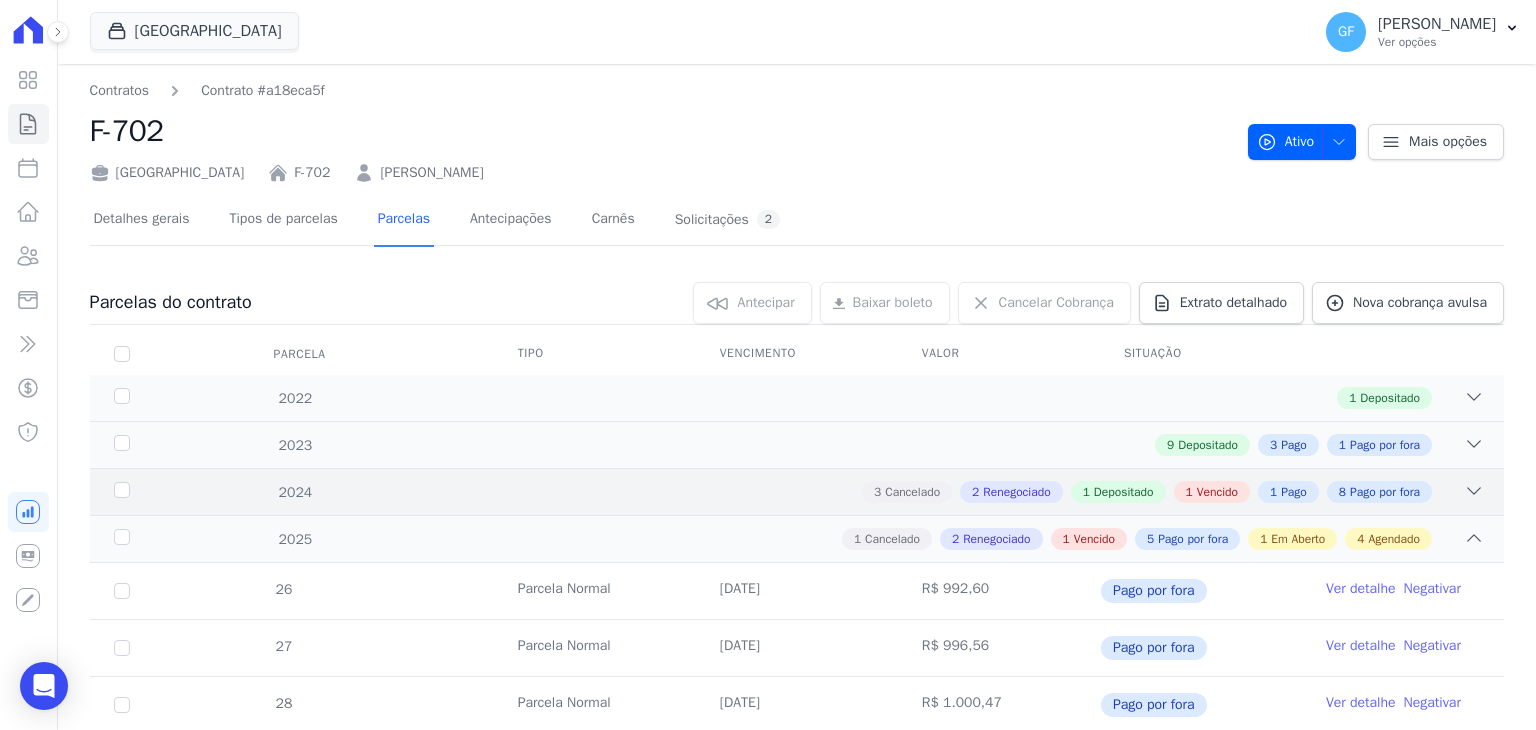 click on "3
Cancelado
2
Renegociado
1
Depositado
1
Vencido
1
Pago
8
Pago por fora" at bounding box center (866, 492) 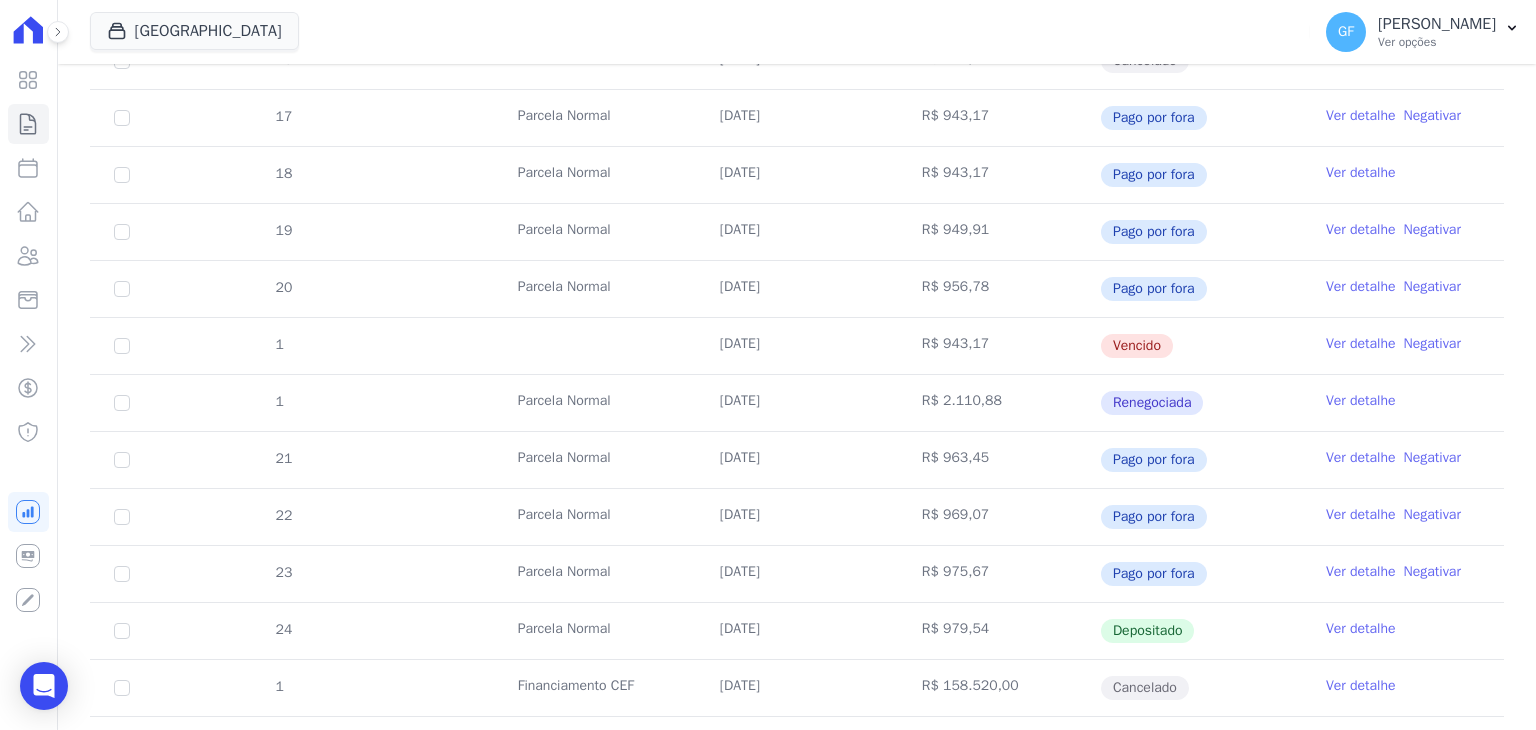 scroll, scrollTop: 600, scrollLeft: 0, axis: vertical 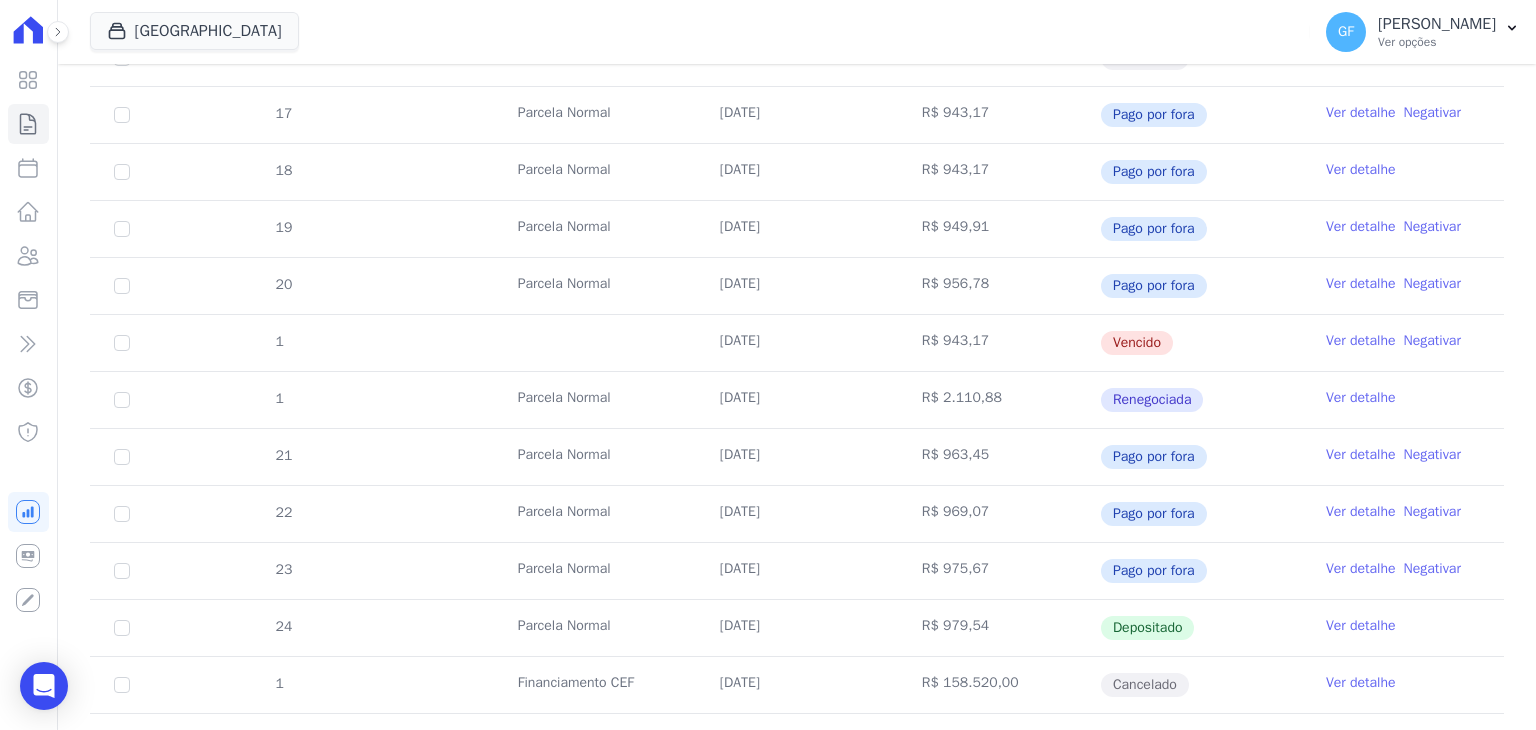click on "Ver detalhe" at bounding box center [1361, 341] 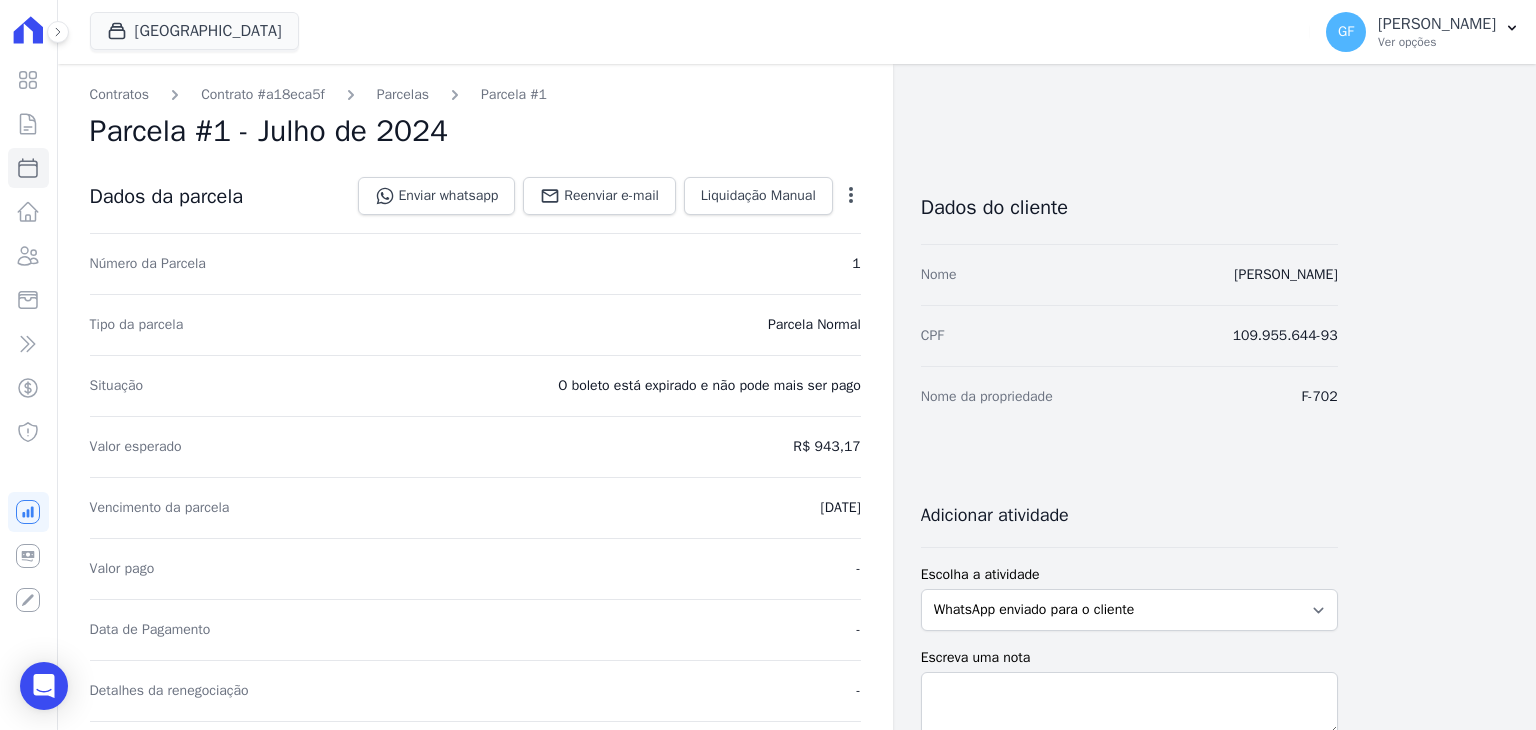 click 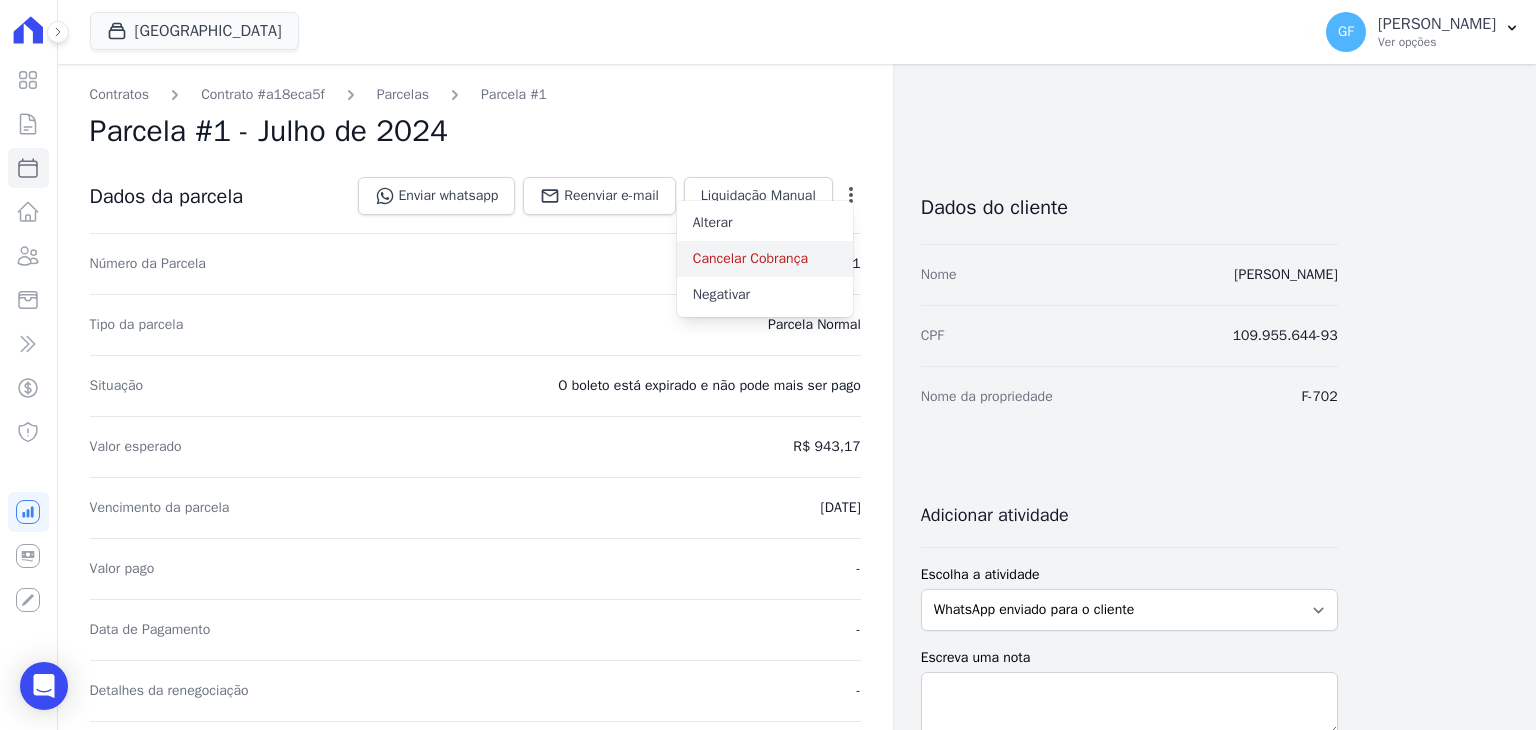 click on "Cancelar Cobrança" at bounding box center (765, 259) 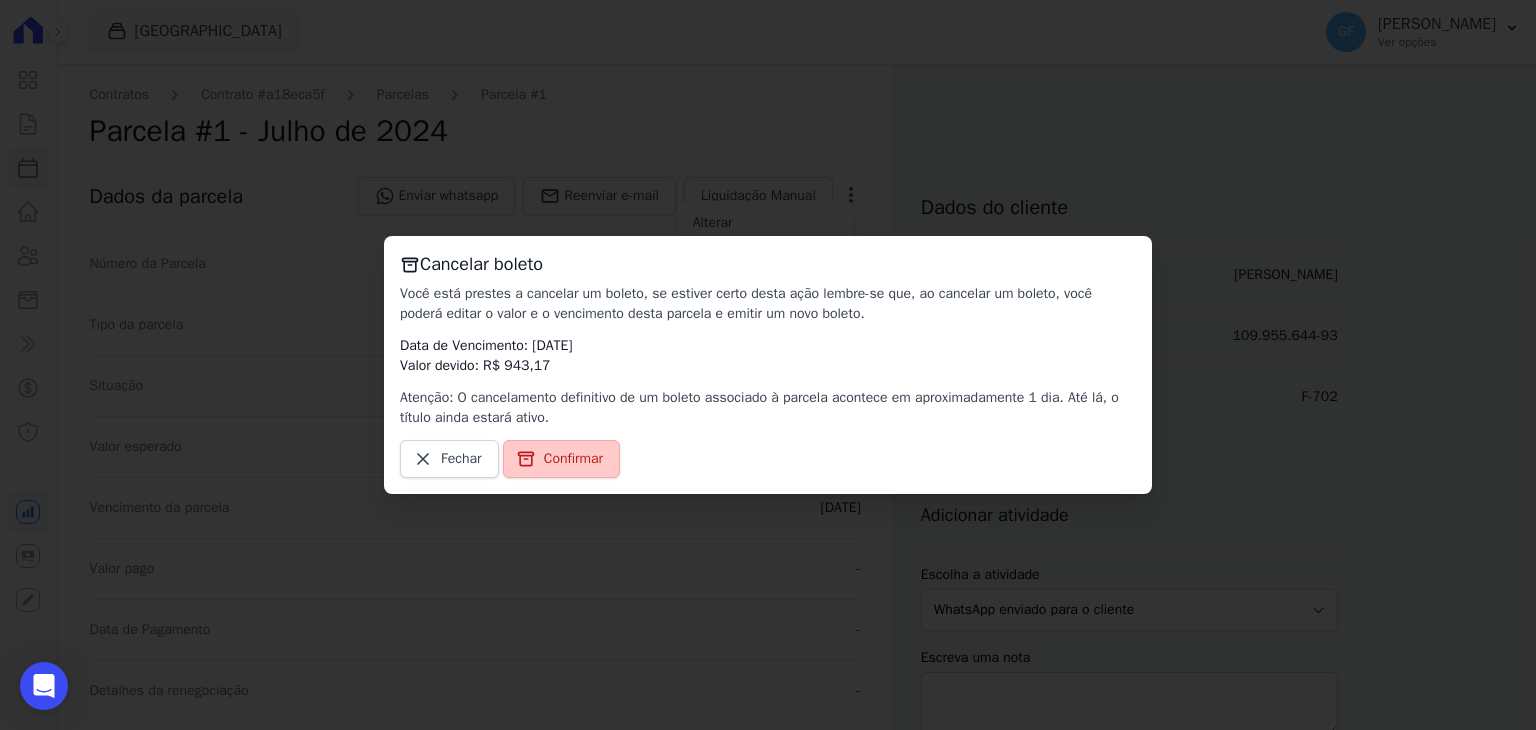click on "Confirmar" at bounding box center (573, 459) 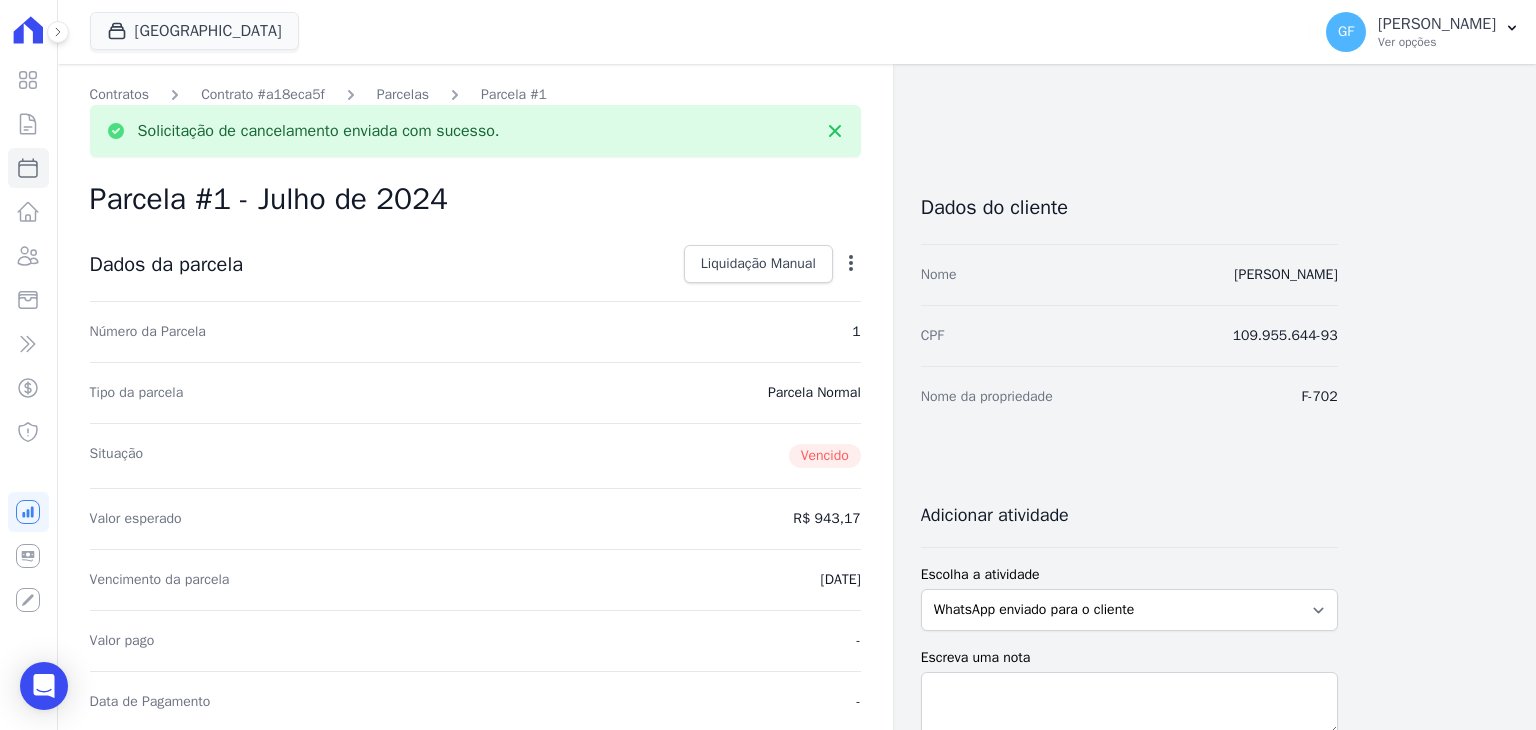 click on "Parcelas" at bounding box center (403, 94) 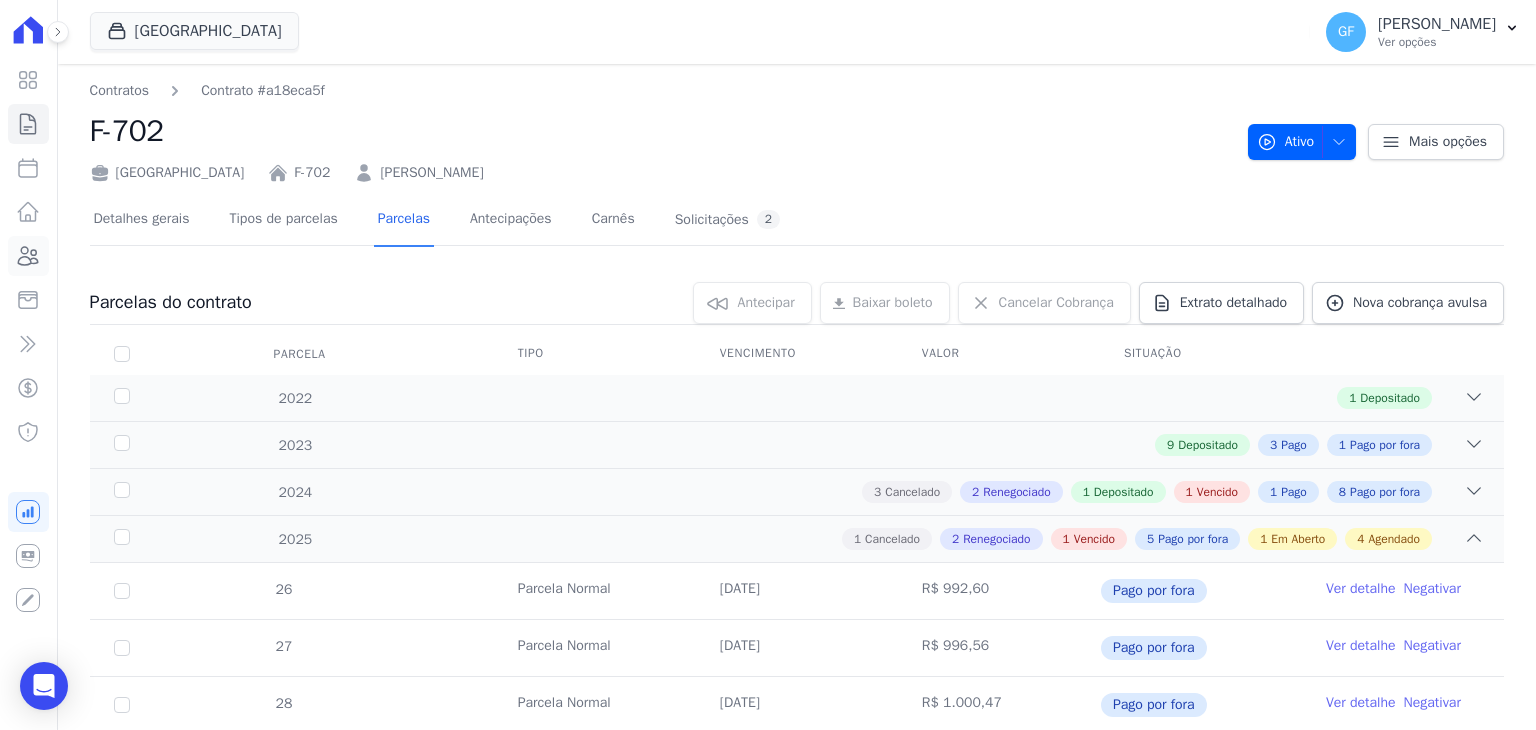 click 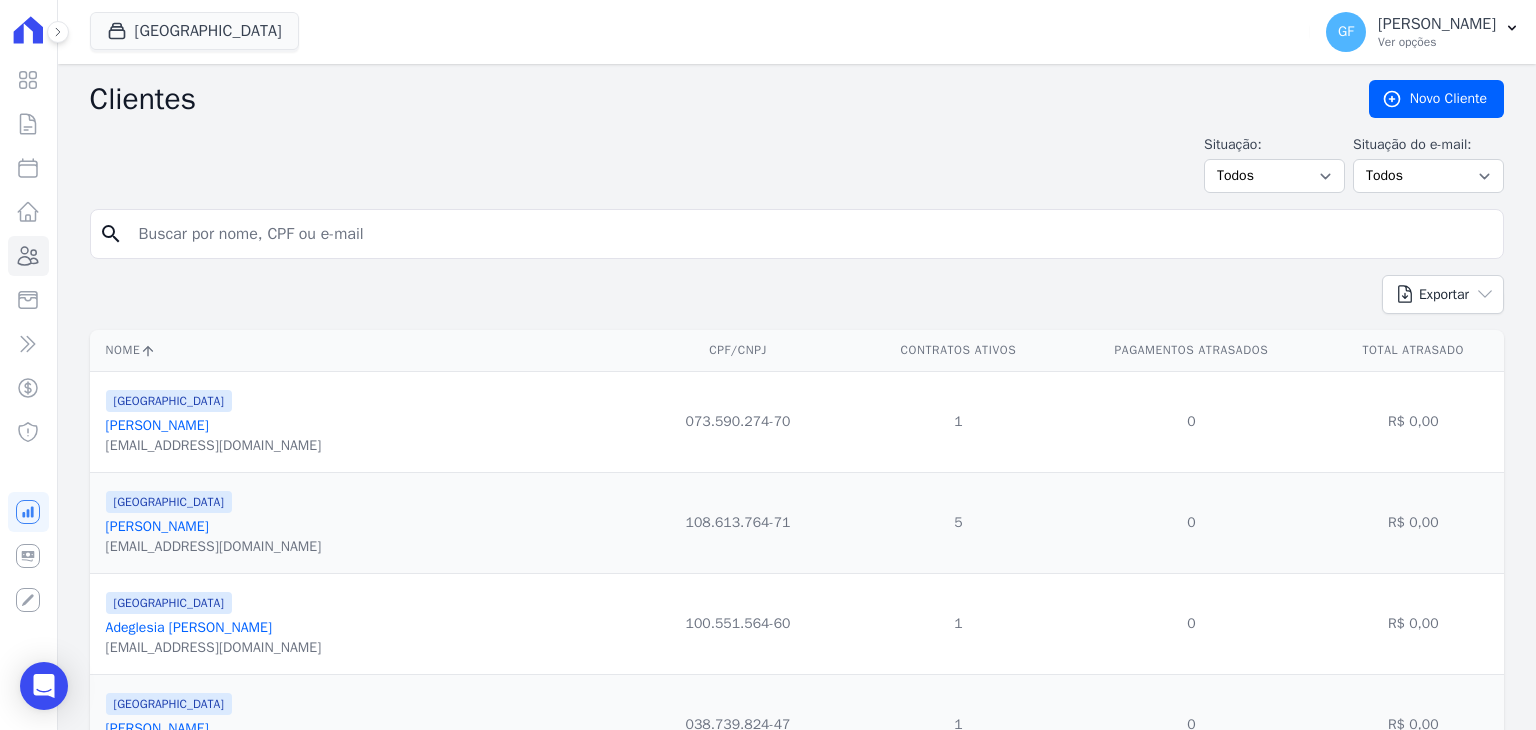 click at bounding box center (811, 234) 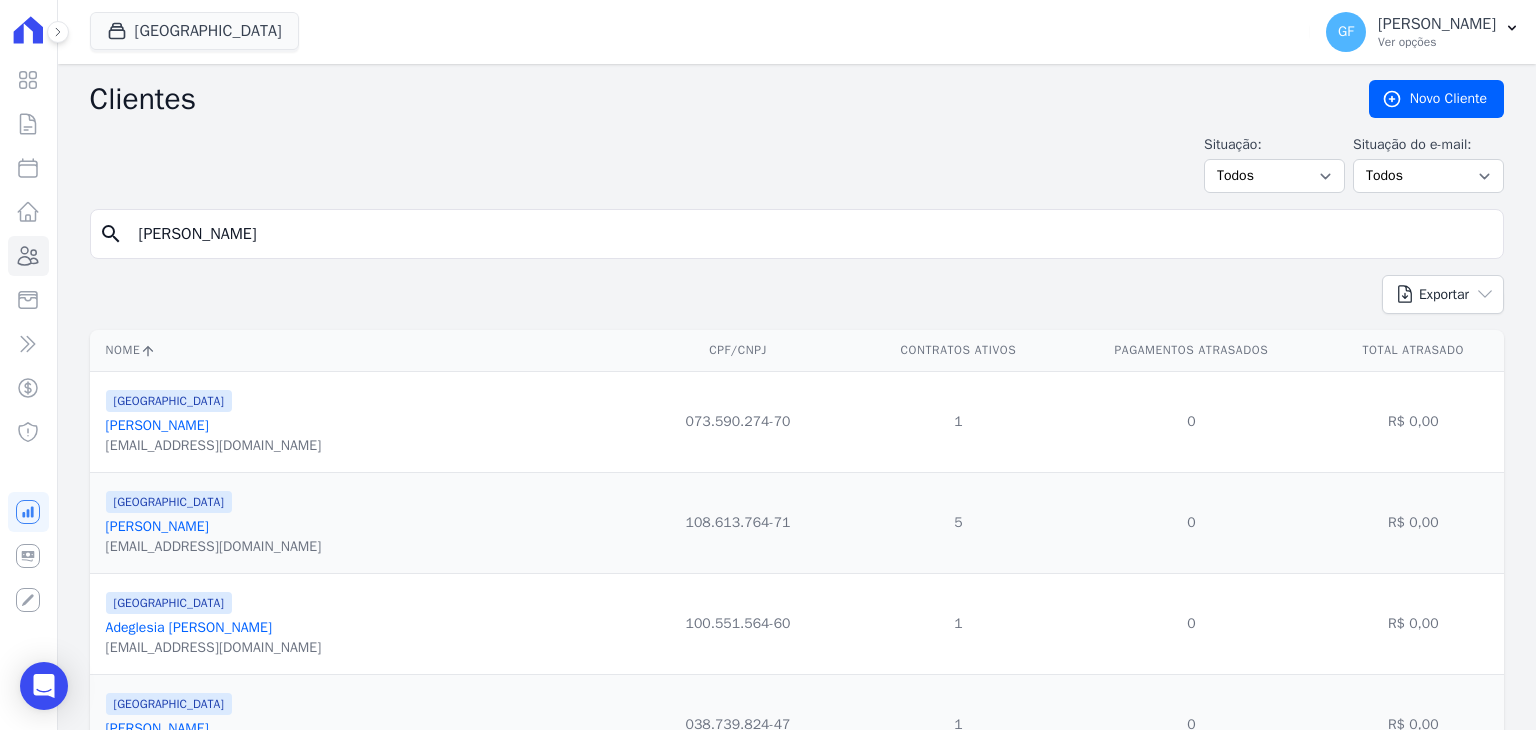 type on "[PERSON_NAME]" 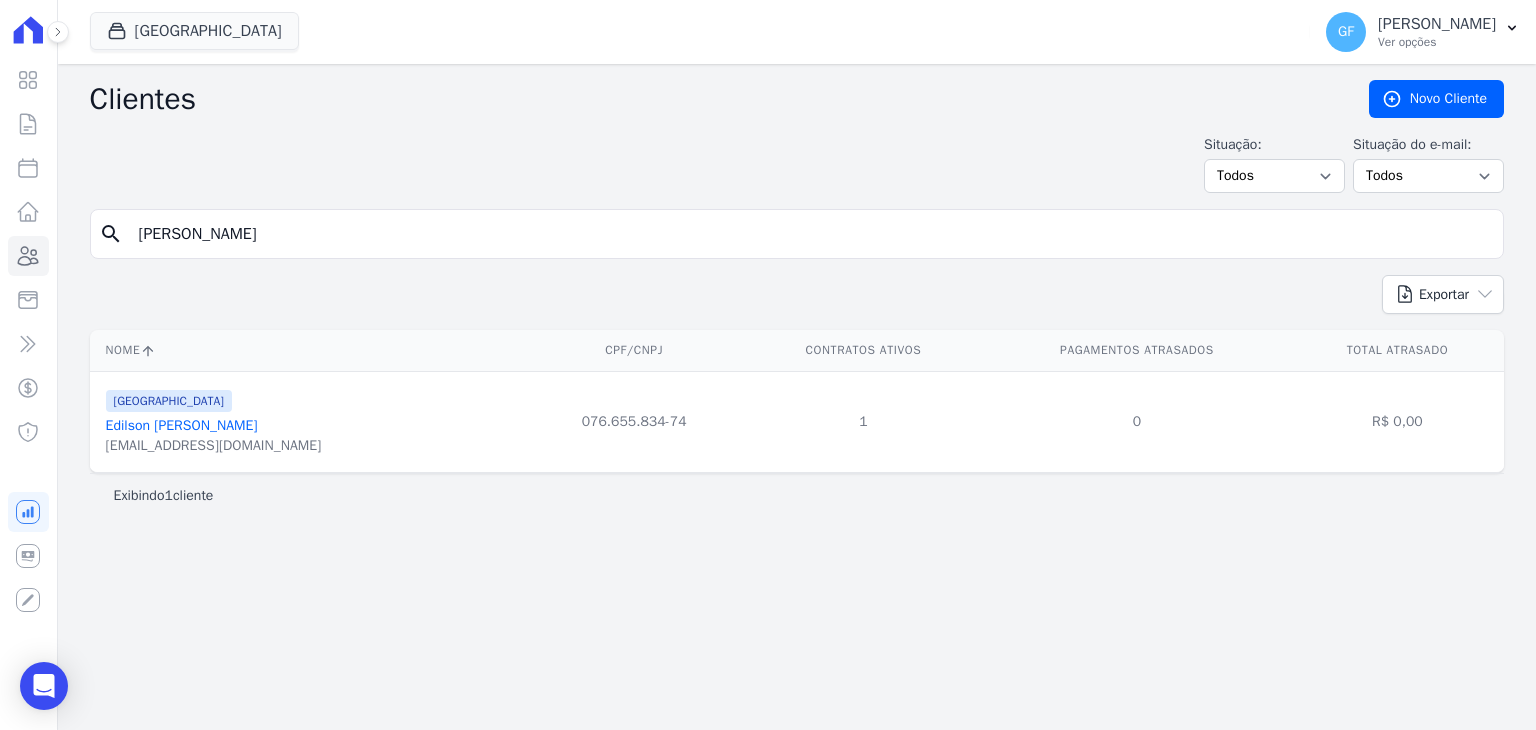 click on "Edilson [PERSON_NAME]" at bounding box center (182, 425) 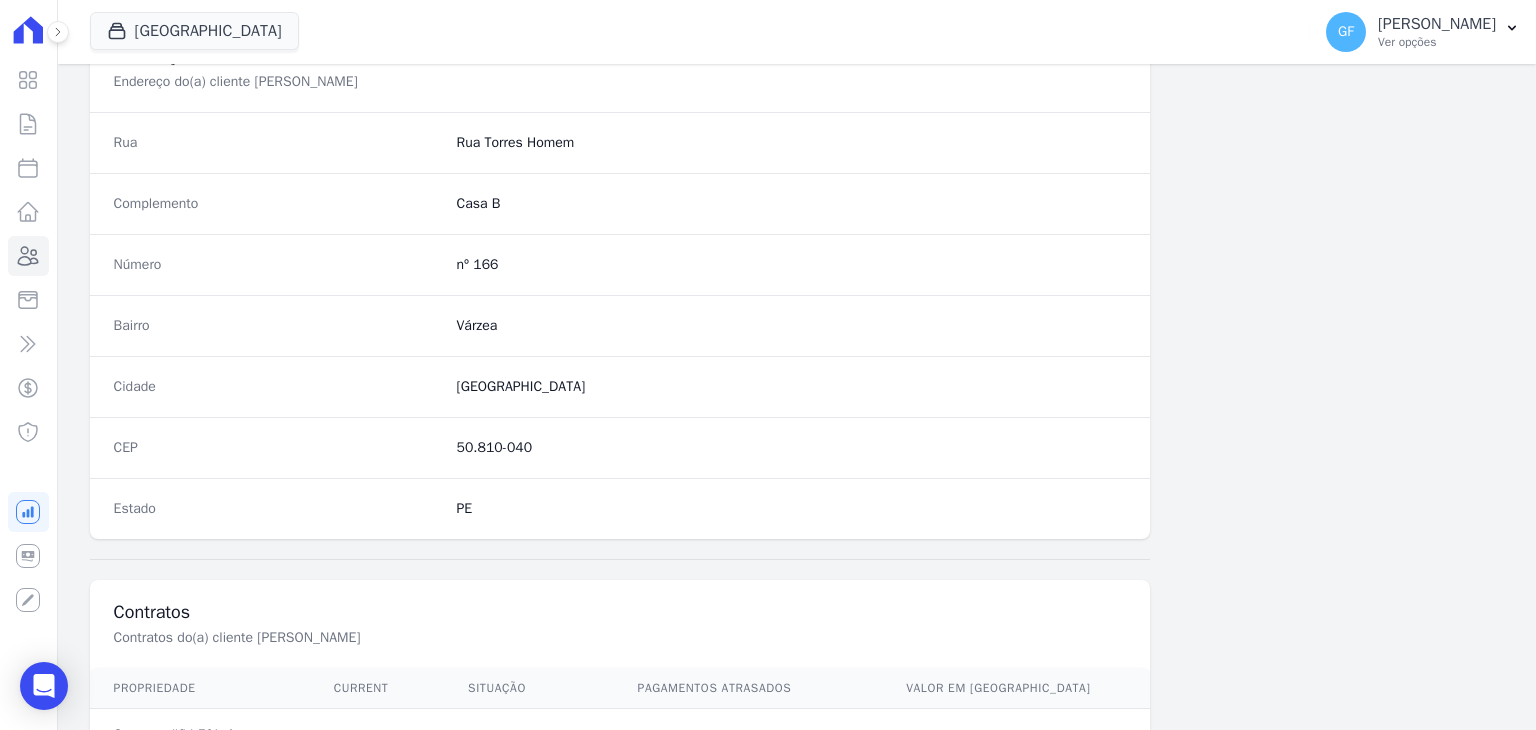 scroll, scrollTop: 1100, scrollLeft: 0, axis: vertical 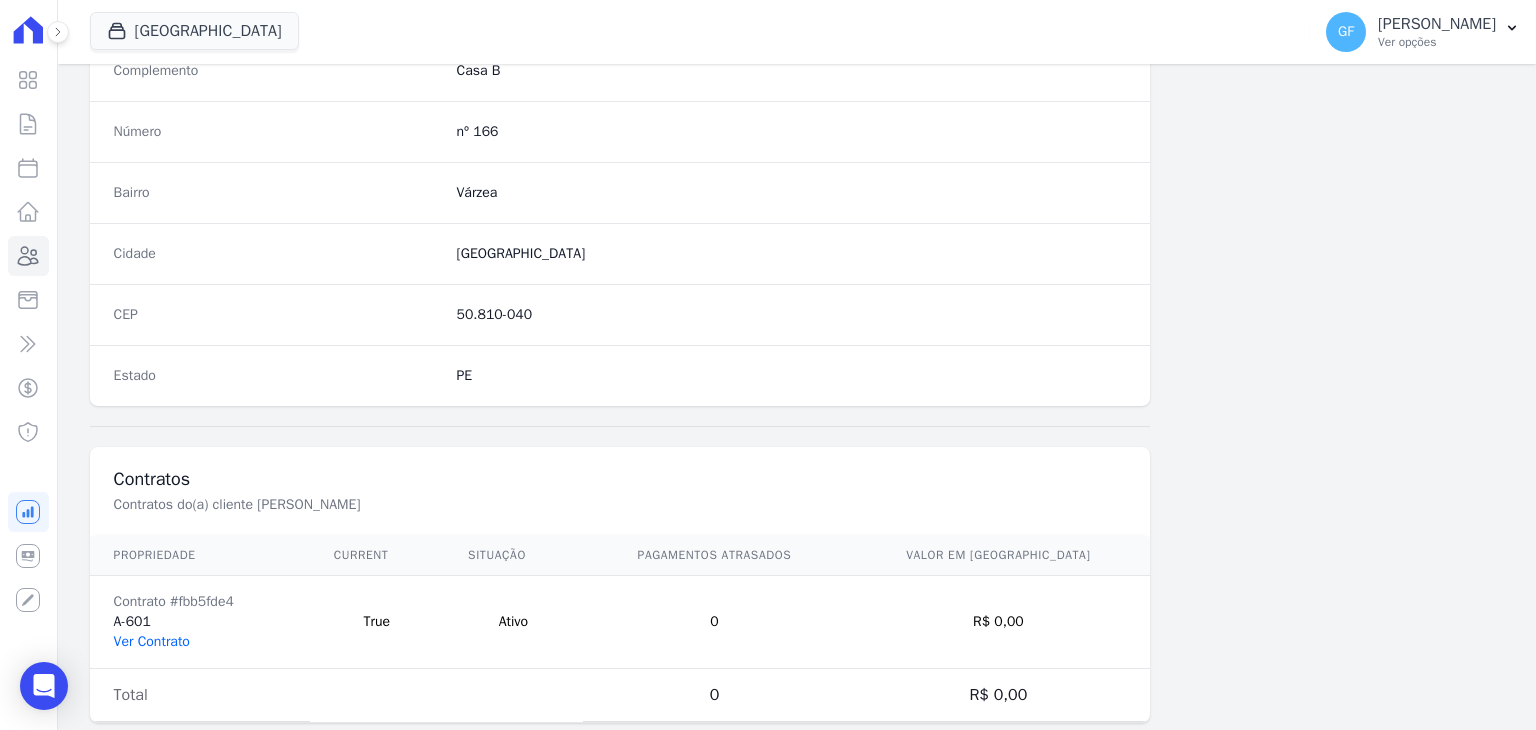 click on "Ver Contrato" at bounding box center (152, 641) 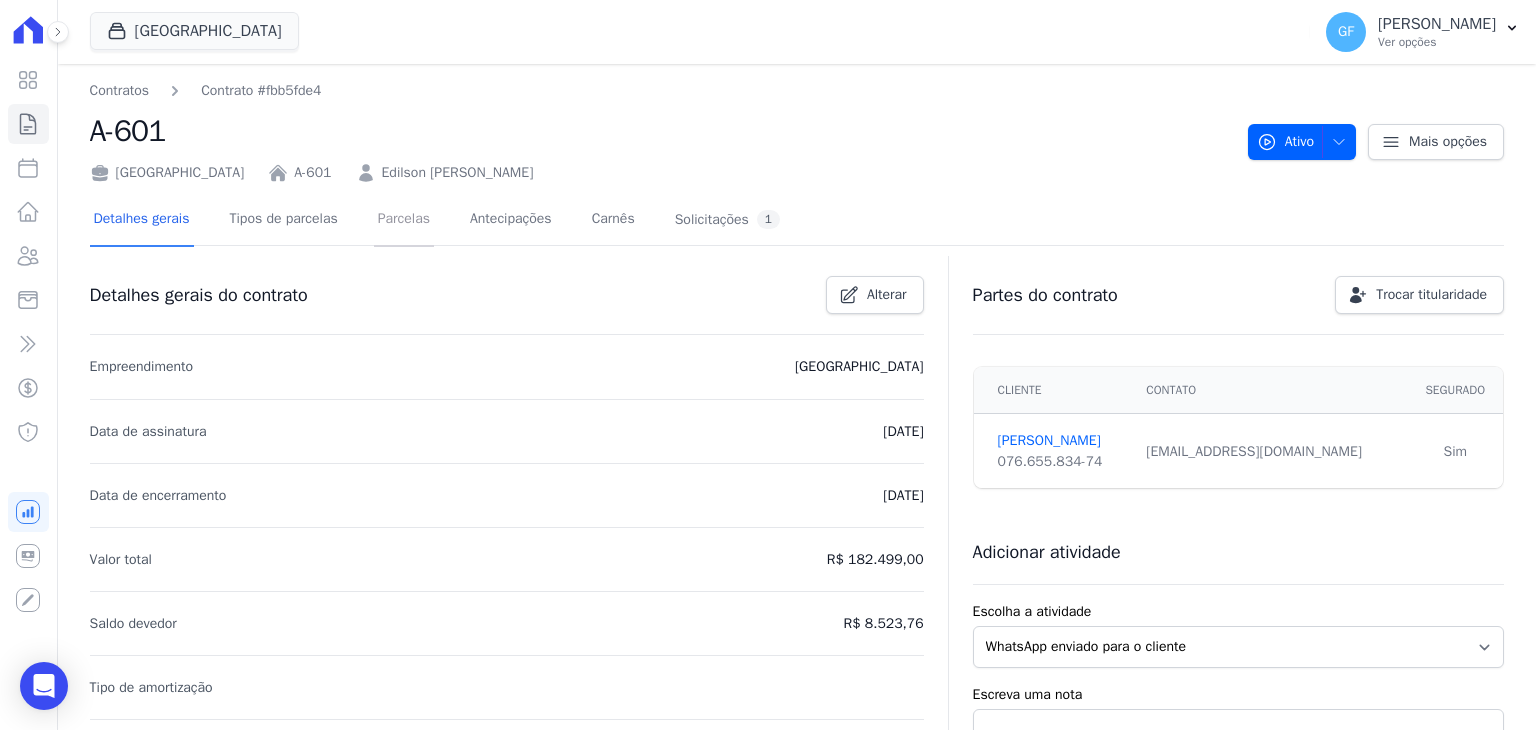 click on "Parcelas" at bounding box center [404, 220] 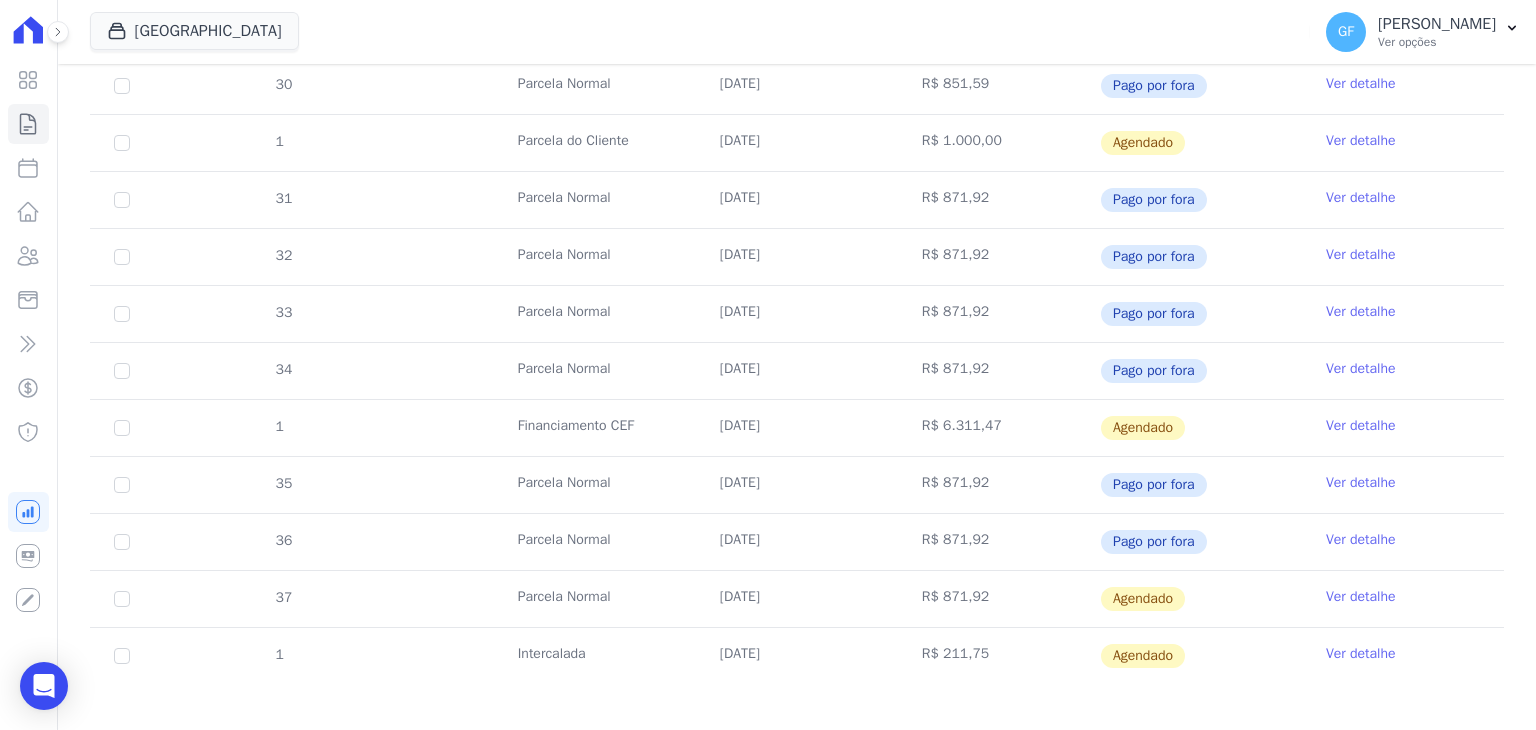 scroll, scrollTop: 515, scrollLeft: 0, axis: vertical 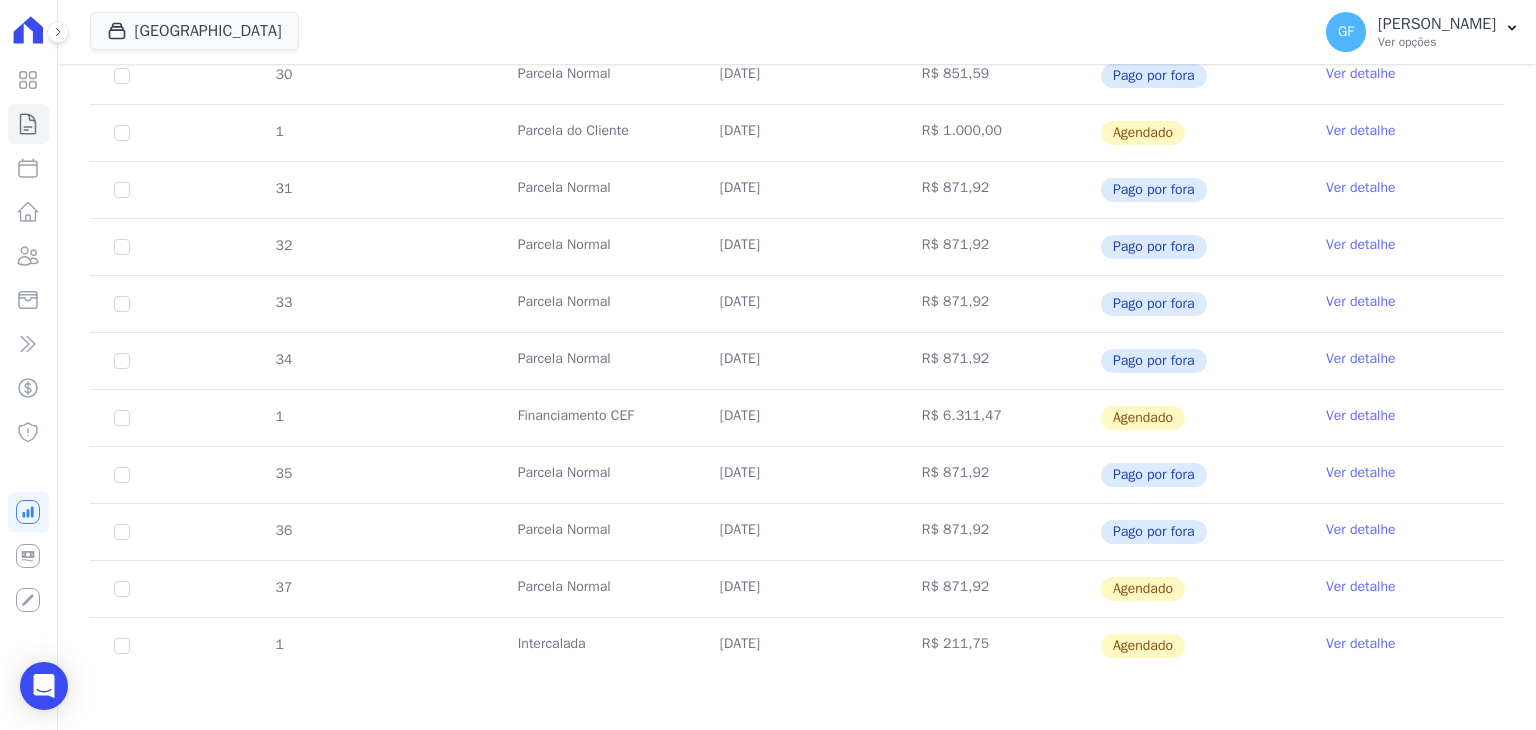 drag, startPoint x: 702, startPoint y: 417, endPoint x: 1203, endPoint y: 417, distance: 501 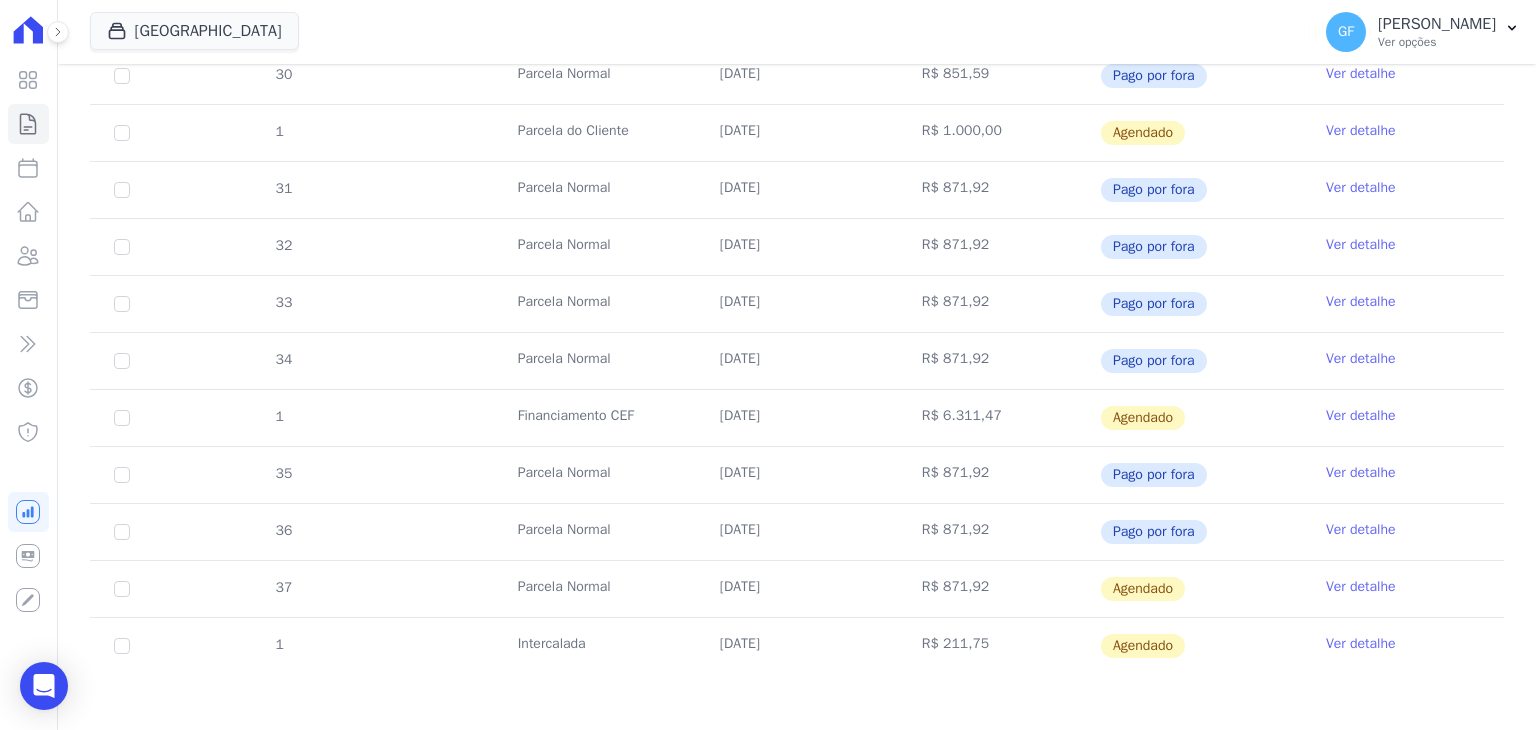 click on "Ver detalhe" at bounding box center [1361, 587] 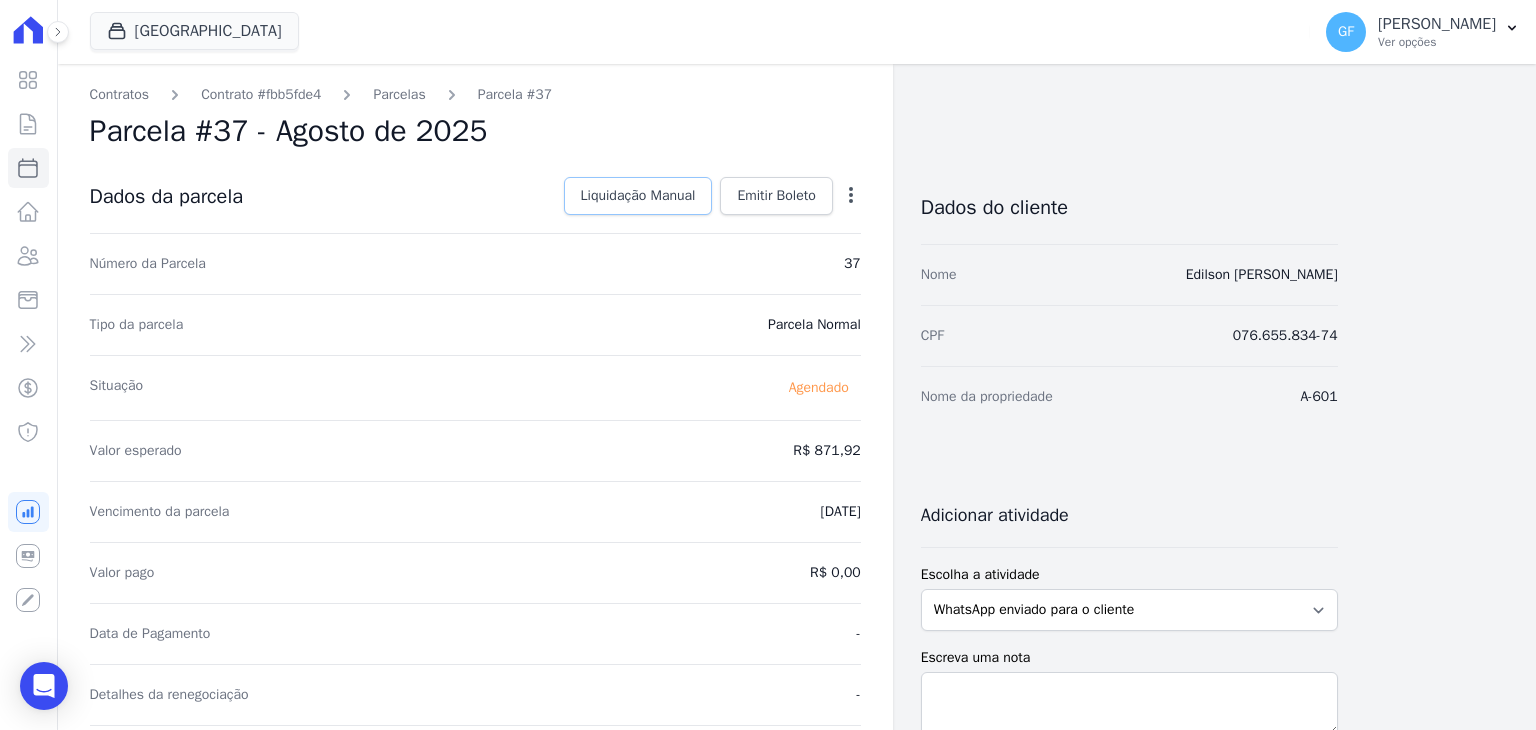 click on "Liquidação Manual" at bounding box center (638, 196) 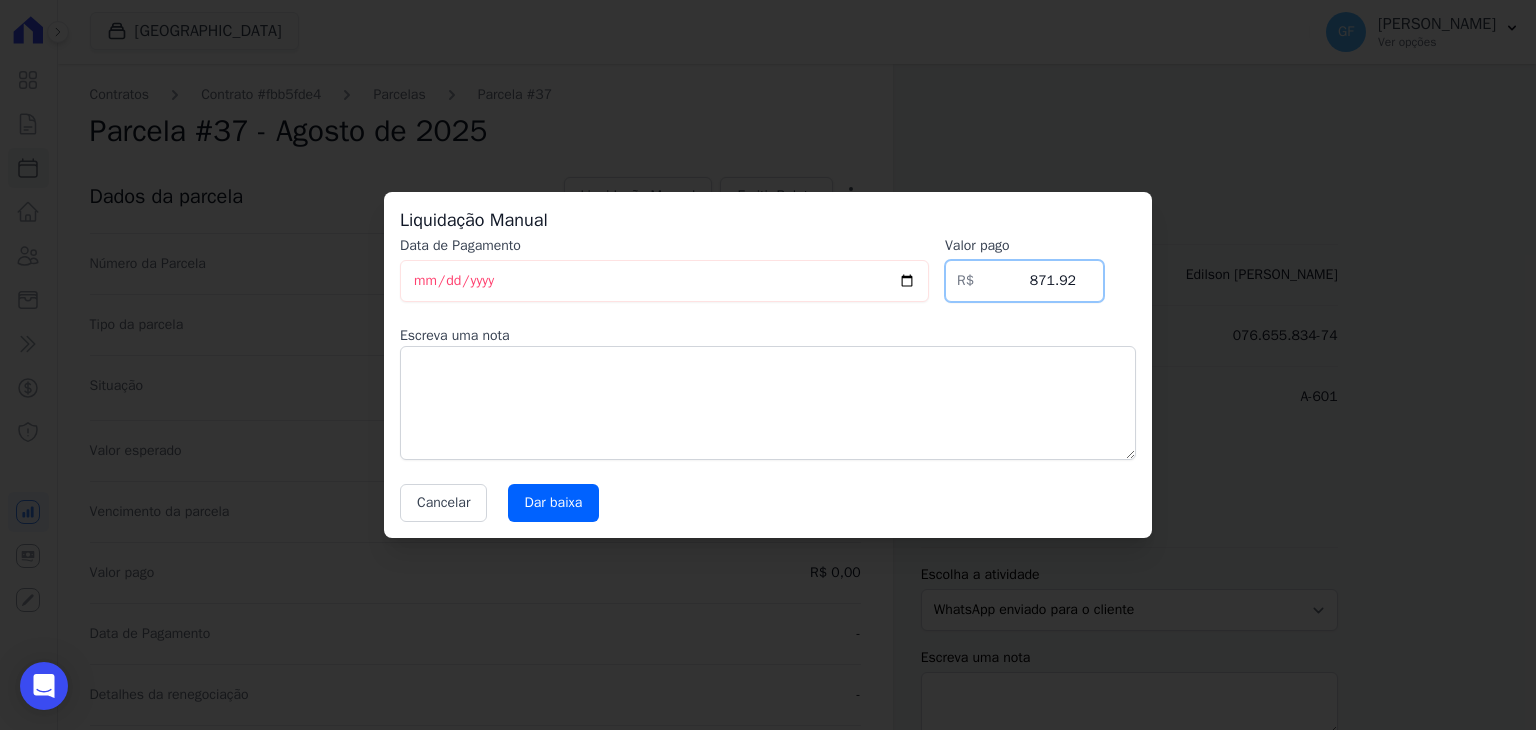 drag, startPoint x: 1022, startPoint y: 284, endPoint x: 1134, endPoint y: 285, distance: 112.00446 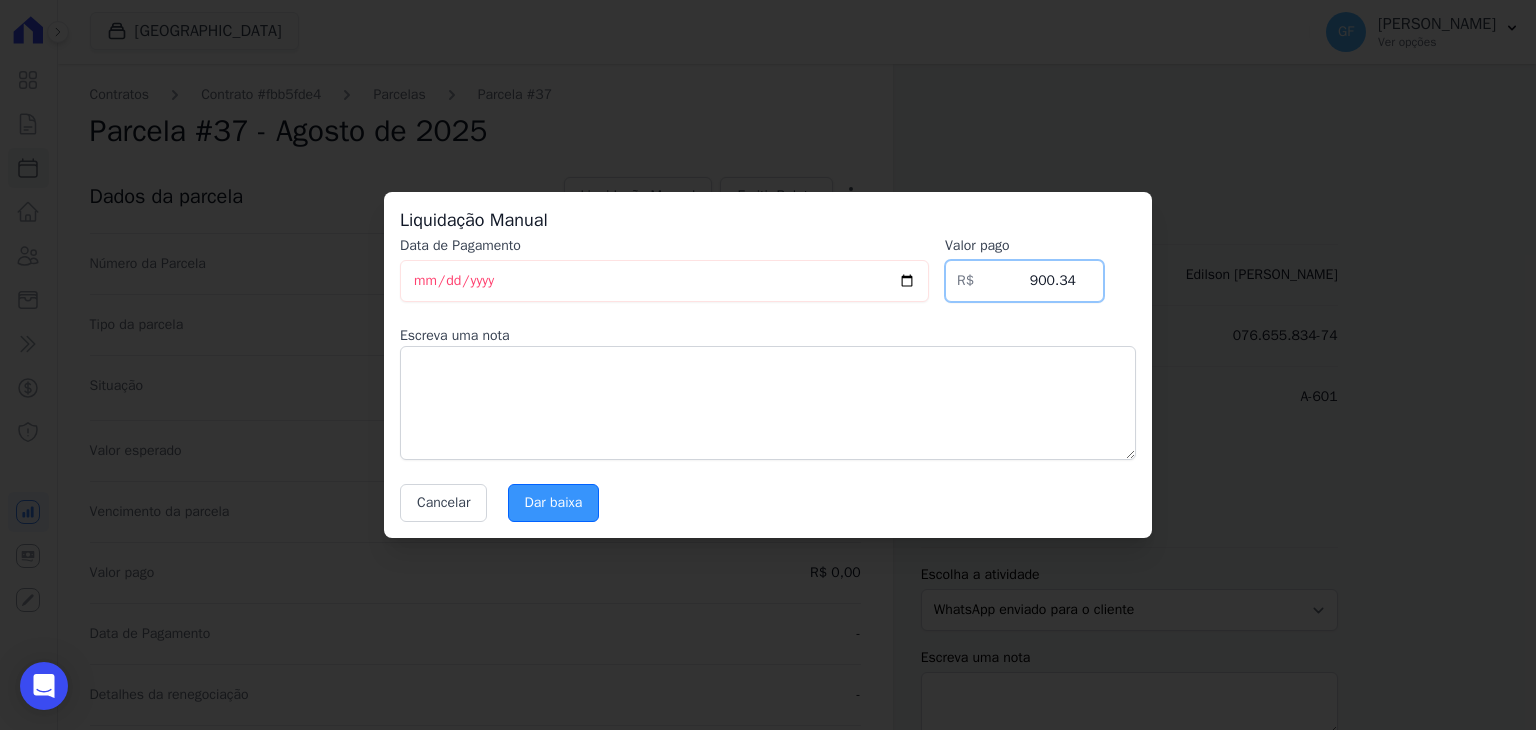 type on "900.34" 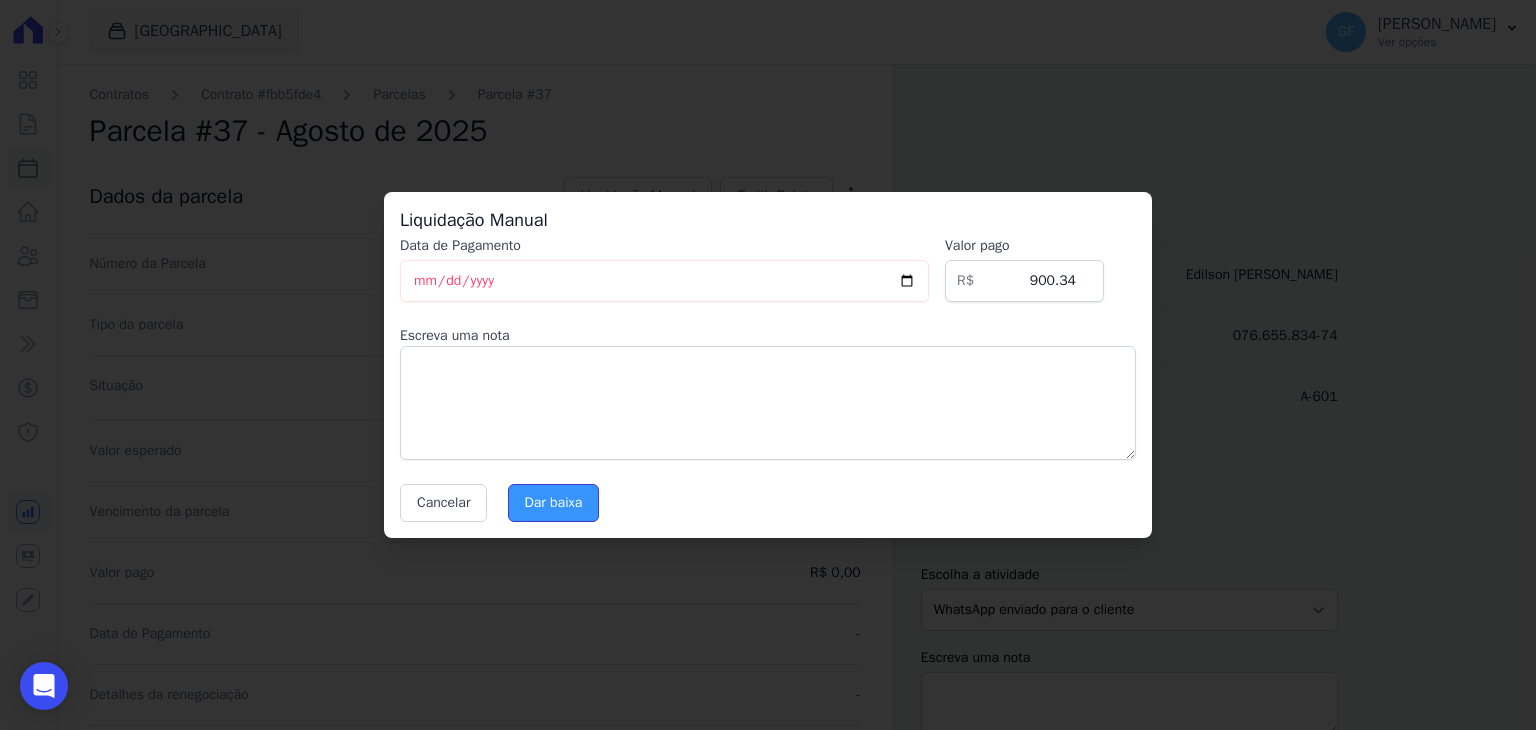 click on "Dar baixa" at bounding box center [554, 503] 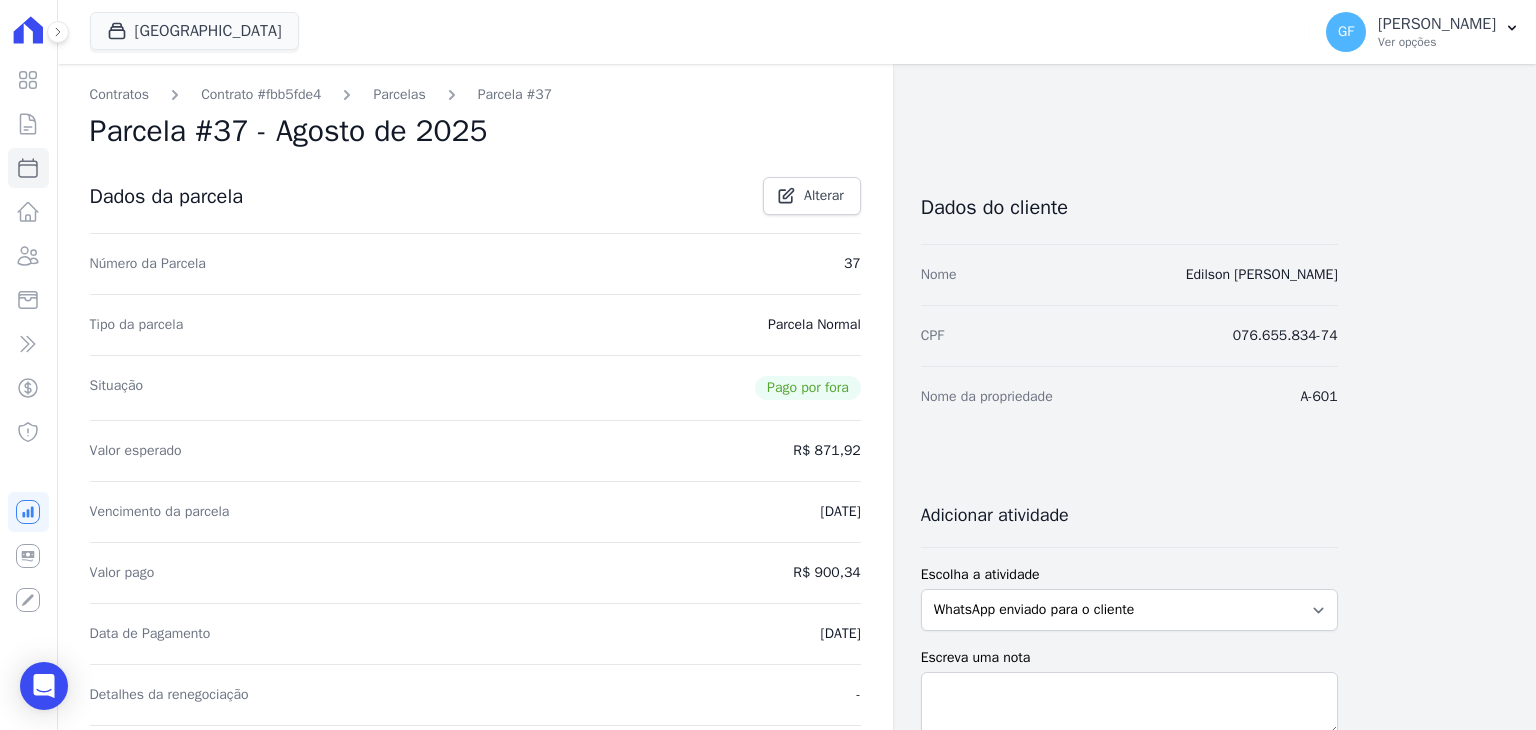 click on "Parcelas" at bounding box center (399, 94) 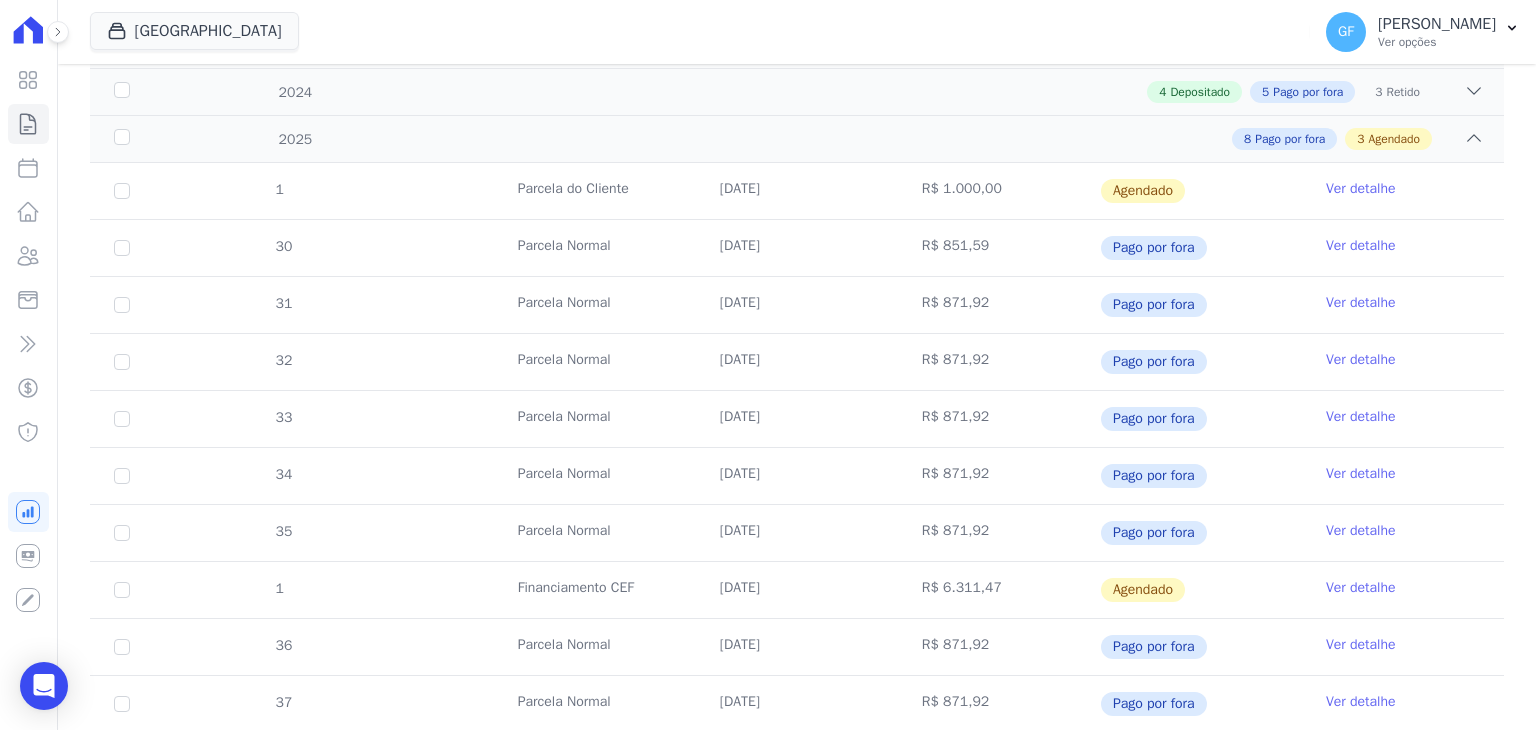 scroll, scrollTop: 515, scrollLeft: 0, axis: vertical 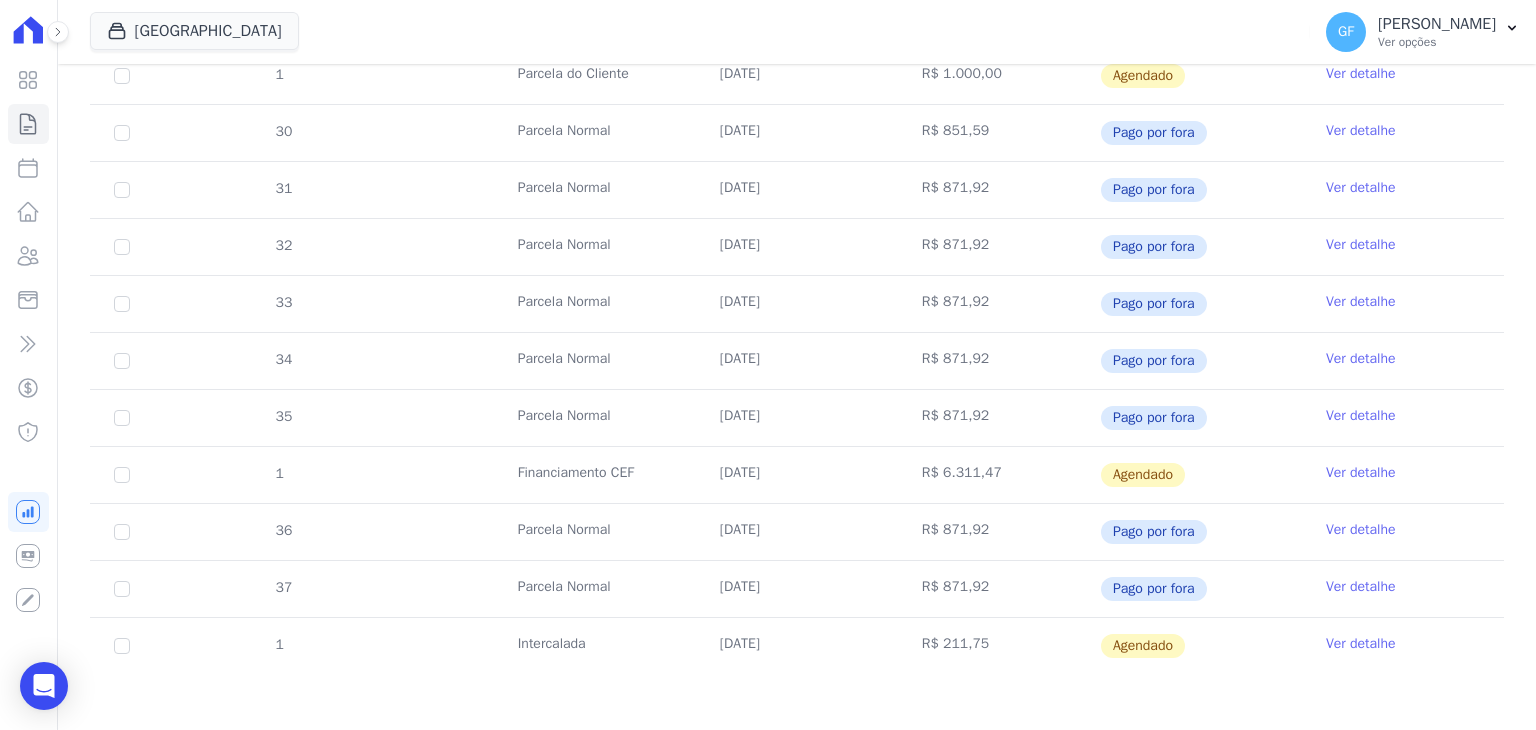 click on "Ver detalhe" at bounding box center [1361, 644] 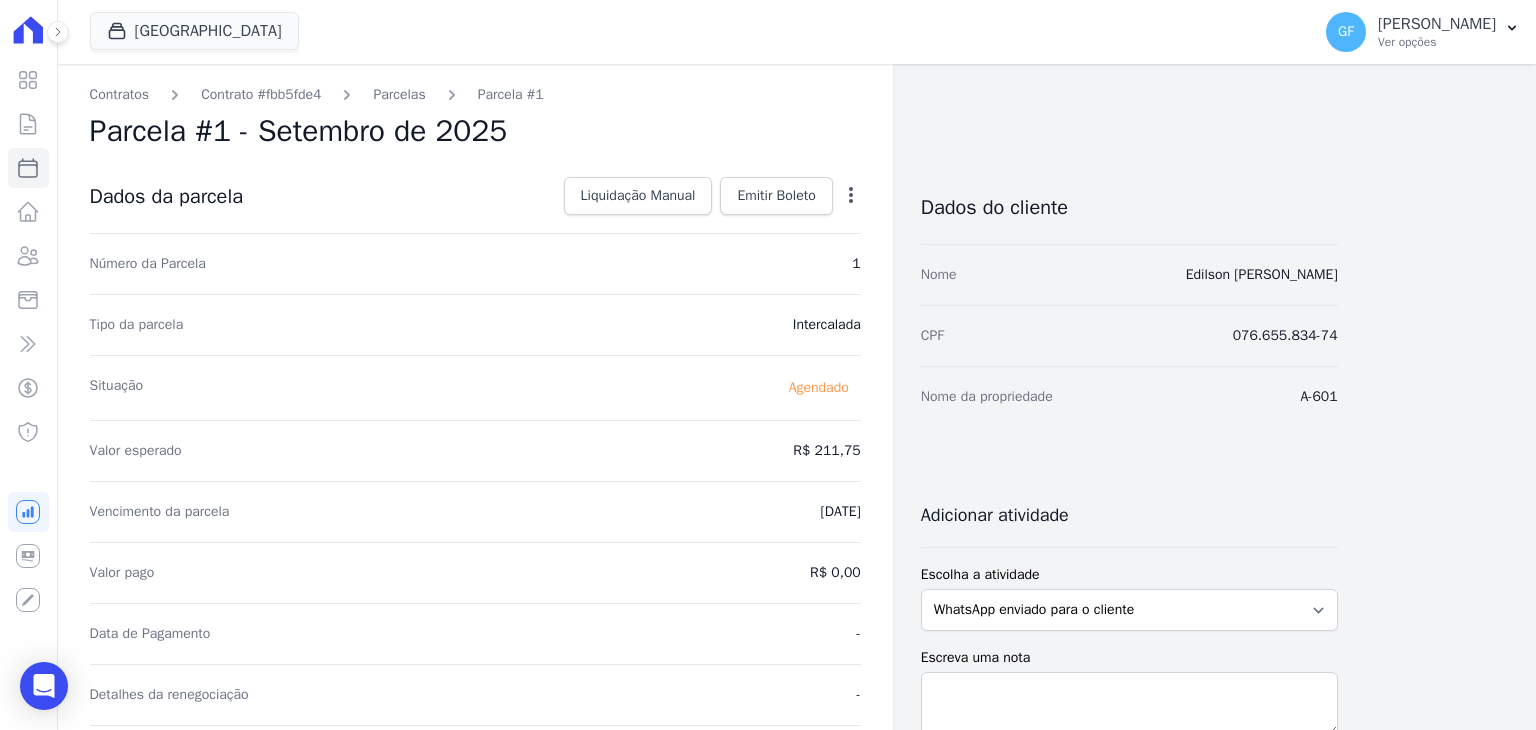 click 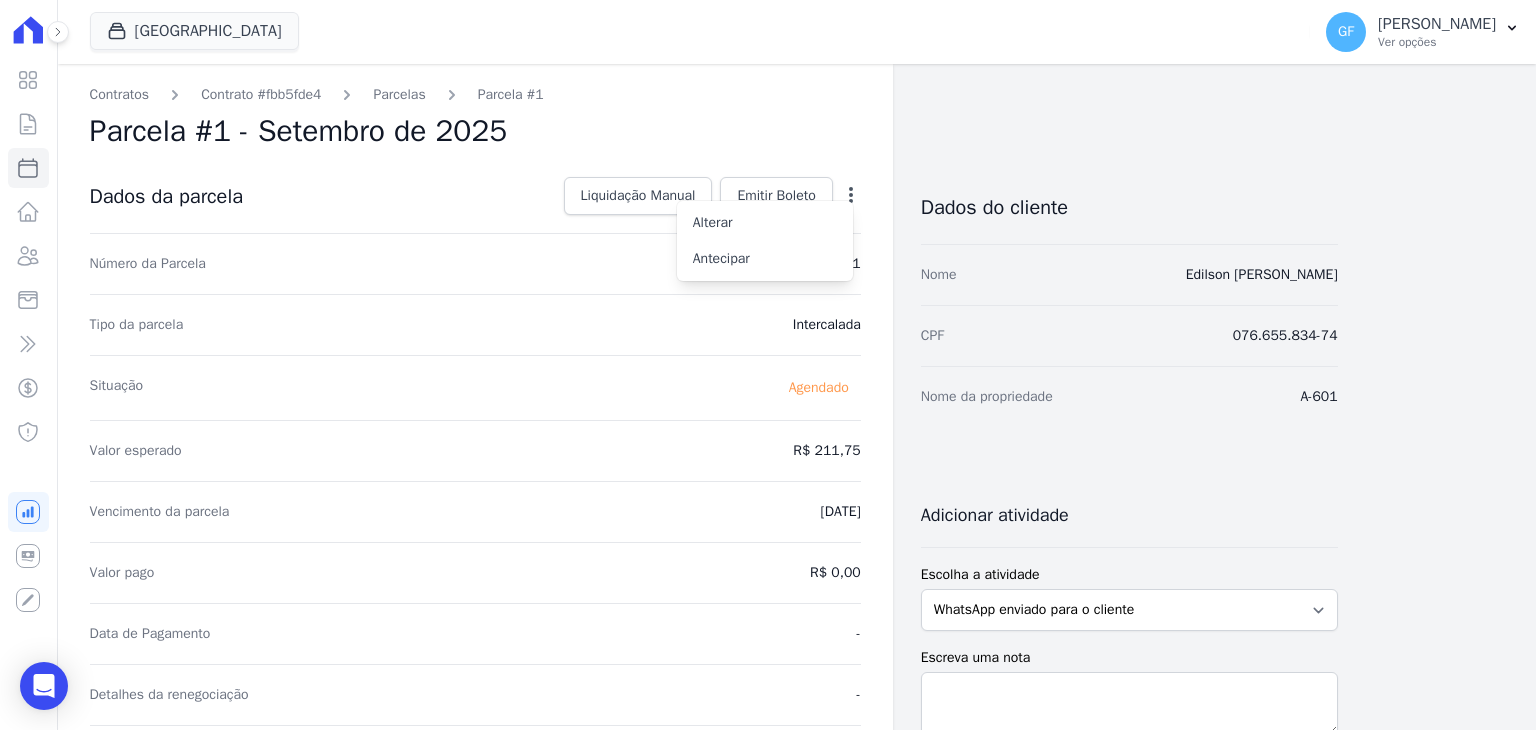 click on "Contratos
Contrato
#fbb5fde4
[GEOGRAPHIC_DATA]
Parcela
#1" at bounding box center (475, 94) 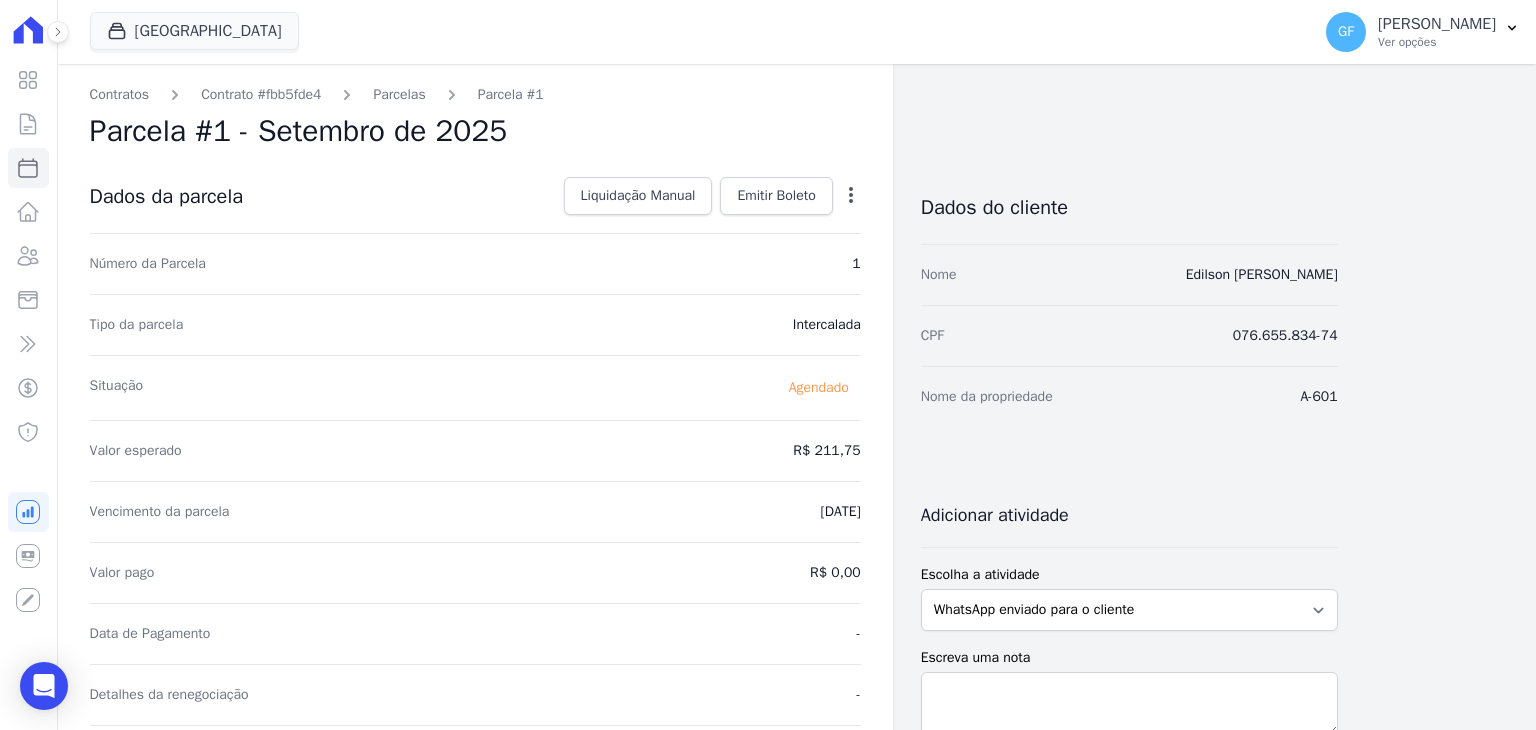 click on "Dados da parcela
Liquidação Manual
Liquidação Manual
Data de Pagamento
[DATE]
[GEOGRAPHIC_DATA]
R$
211.75
Escreva uma nota
Cancelar
[GEOGRAPHIC_DATA]
Emitir [GEOGRAPHIC_DATA]
Gerar [GEOGRAPHIC_DATA]" at bounding box center [475, 197] 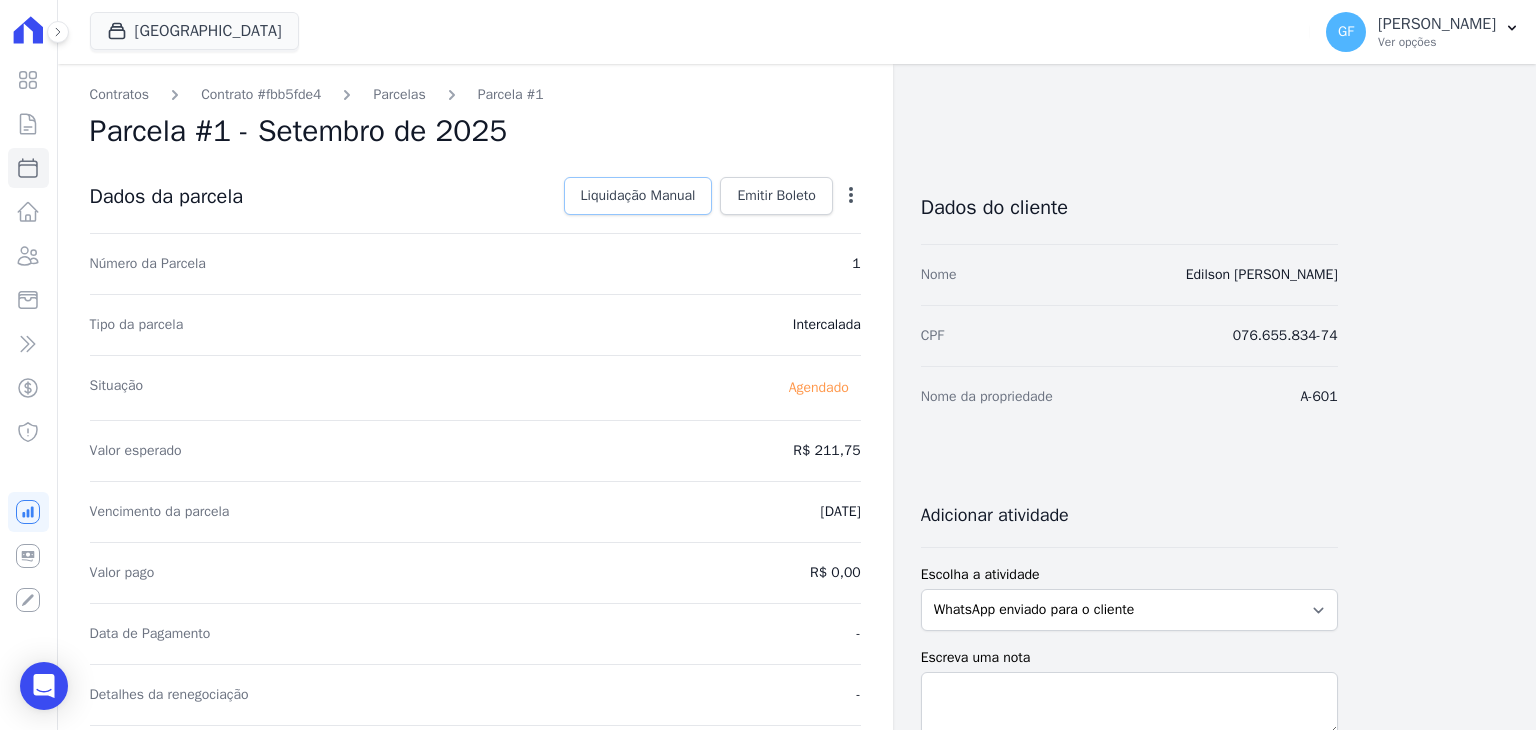 click on "Liquidação Manual" at bounding box center [638, 196] 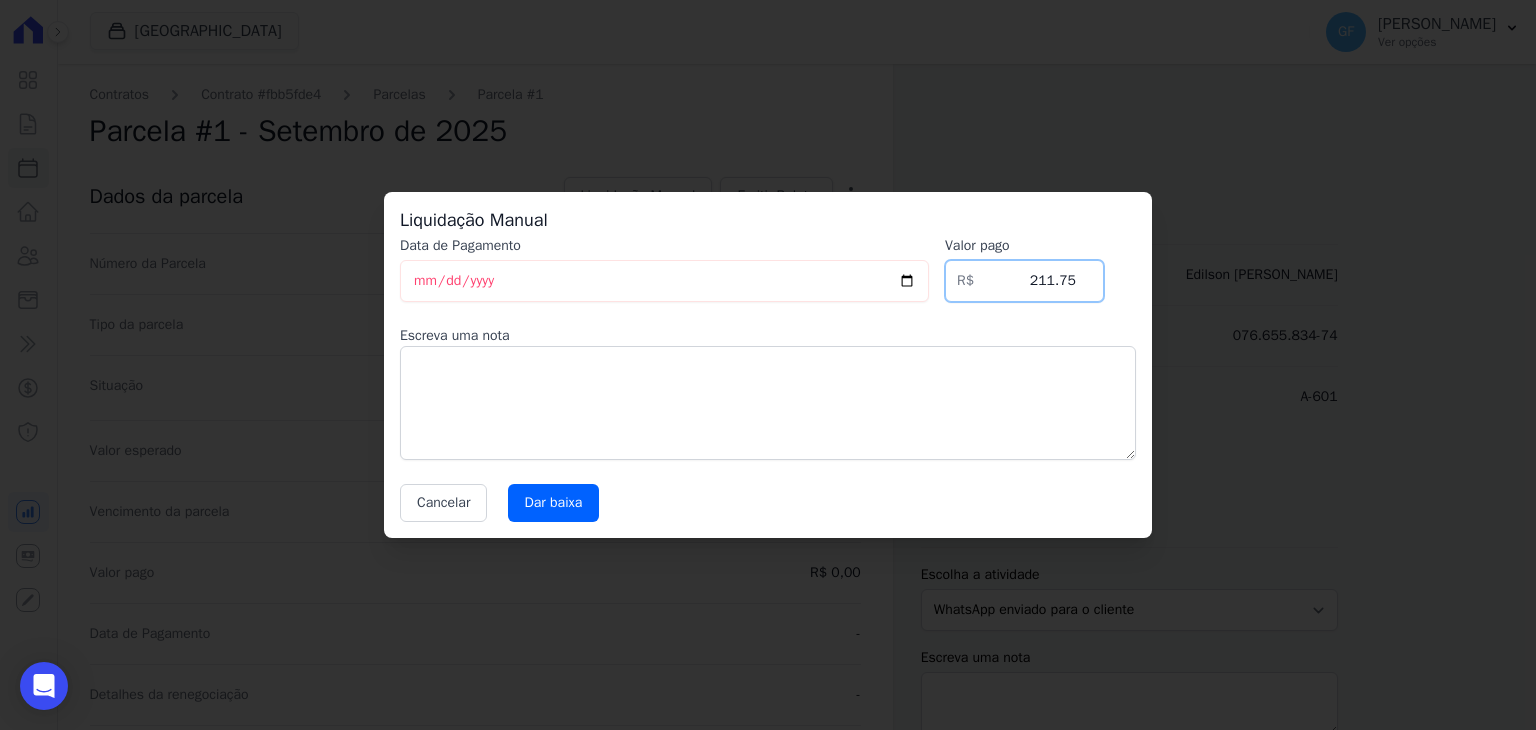 drag, startPoint x: 1031, startPoint y: 288, endPoint x: 1264, endPoint y: 307, distance: 233.77339 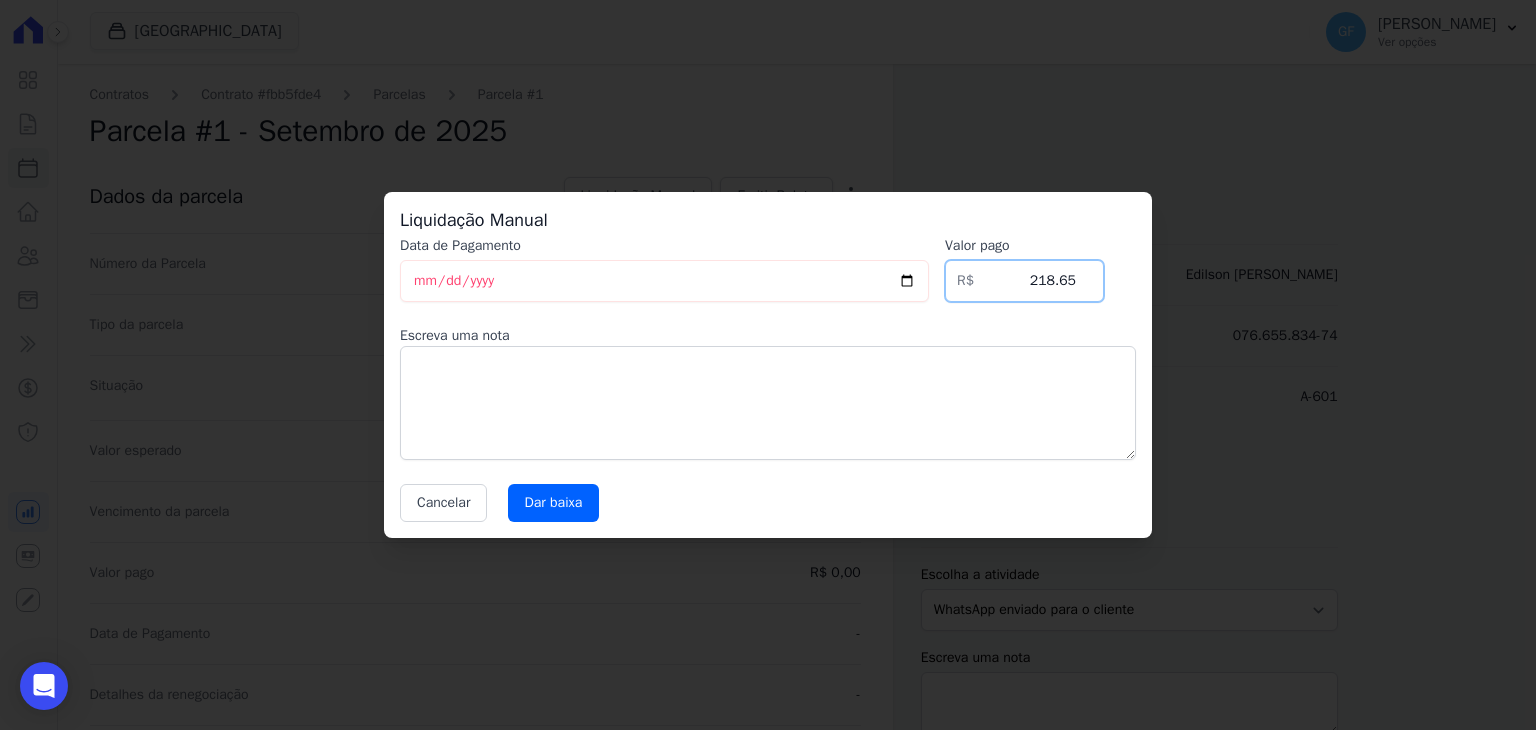 type on "218.65" 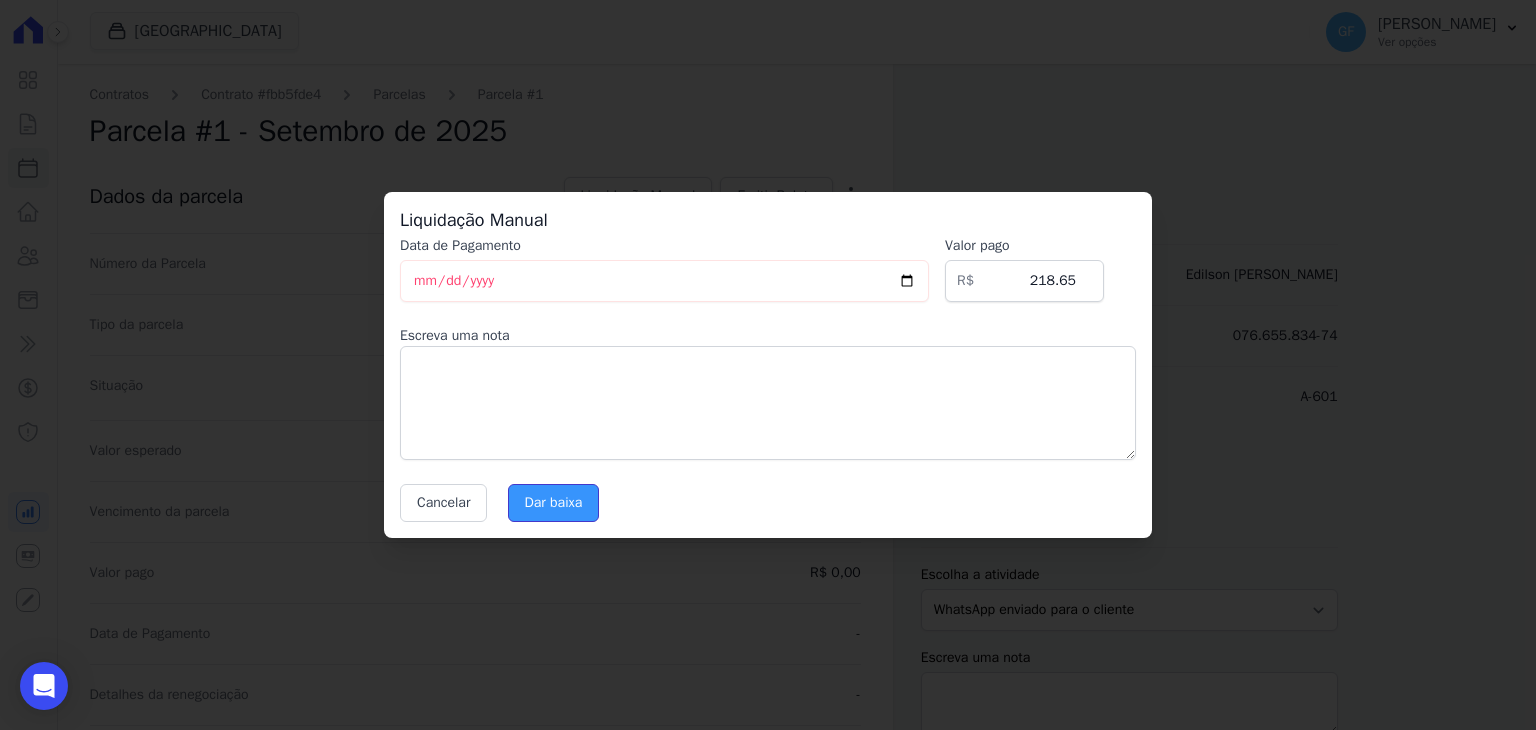 click on "Dar baixa" at bounding box center [554, 503] 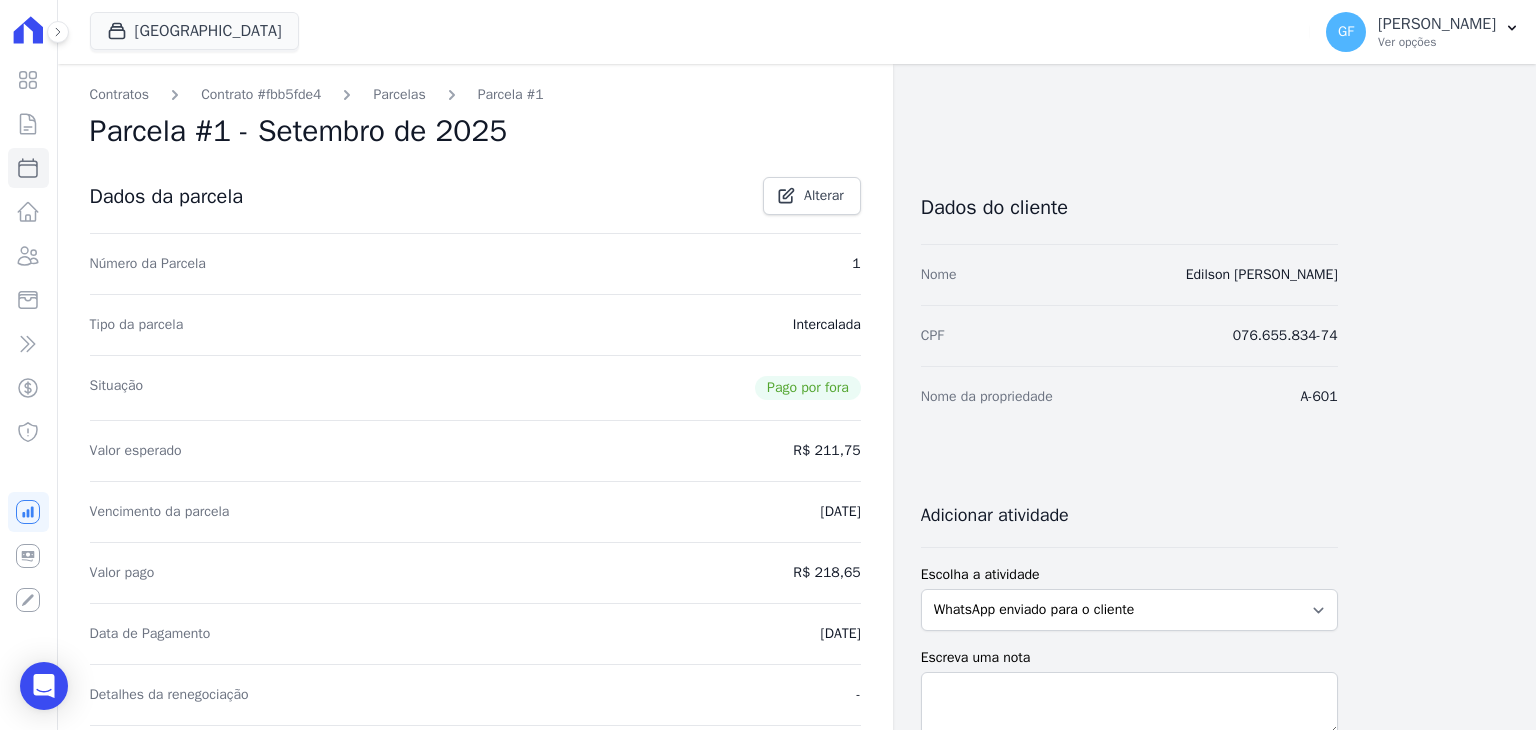 click on "Parcelas" at bounding box center (399, 94) 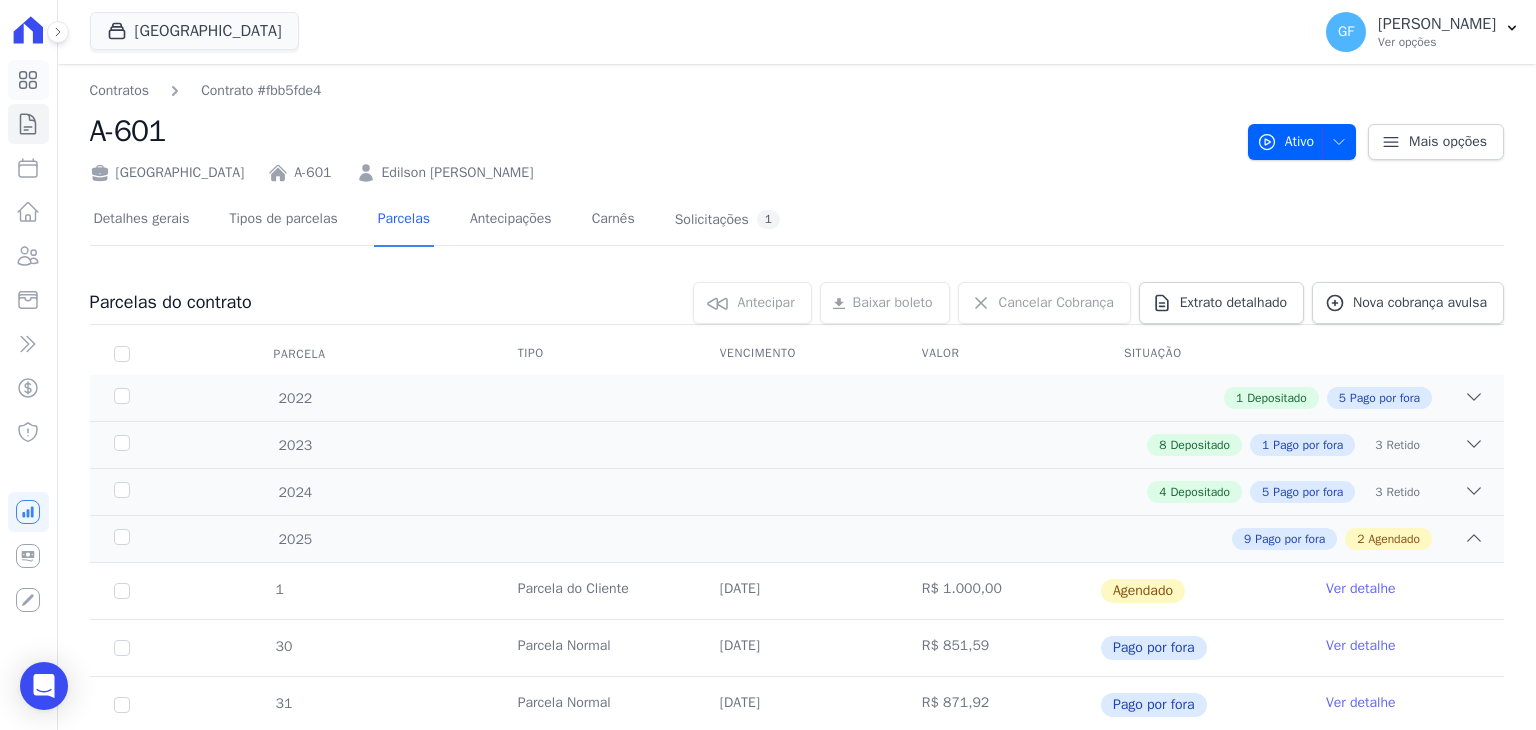 click 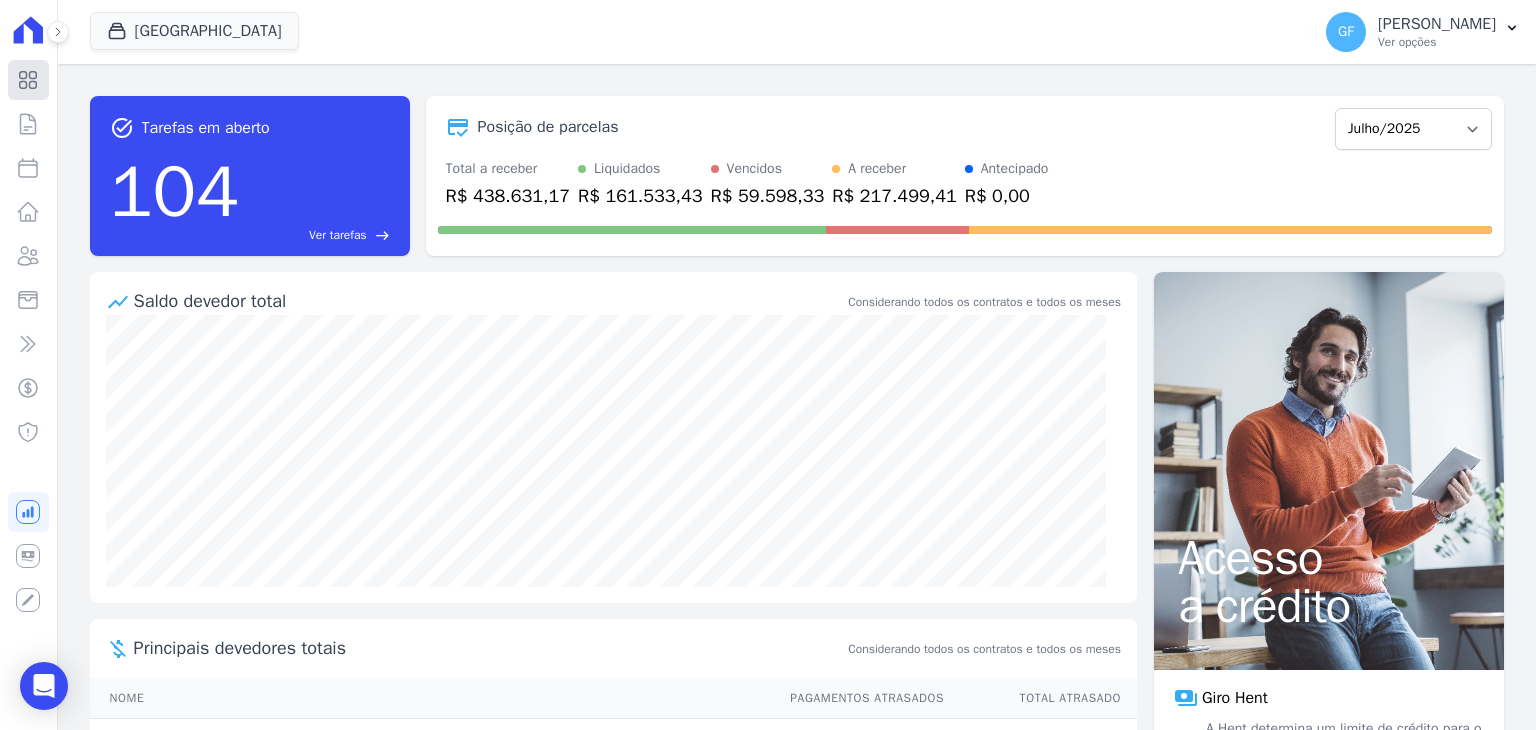 click on "Visão Geral" at bounding box center [28, 80] 